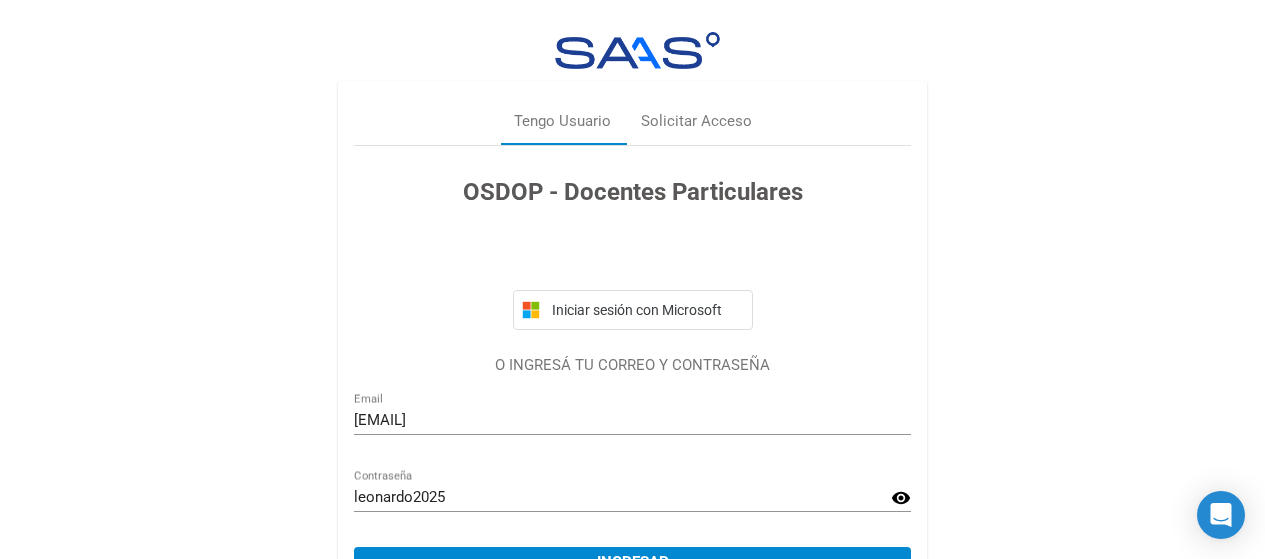 scroll, scrollTop: 109, scrollLeft: 0, axis: vertical 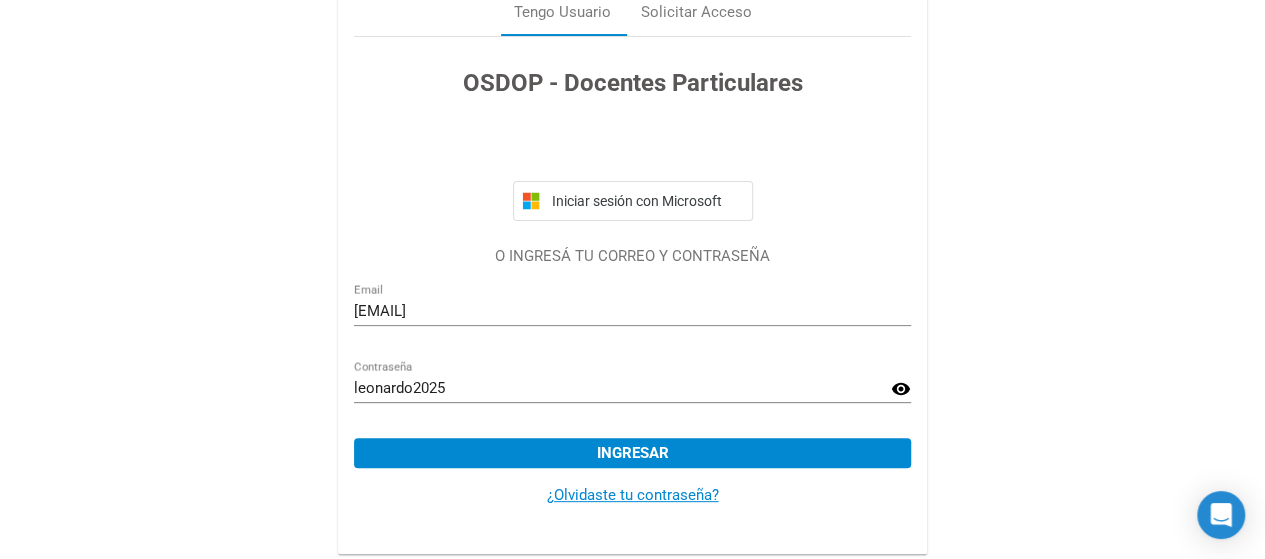 click on "¿Olvidaste tu contraseña?" at bounding box center [633, 495] 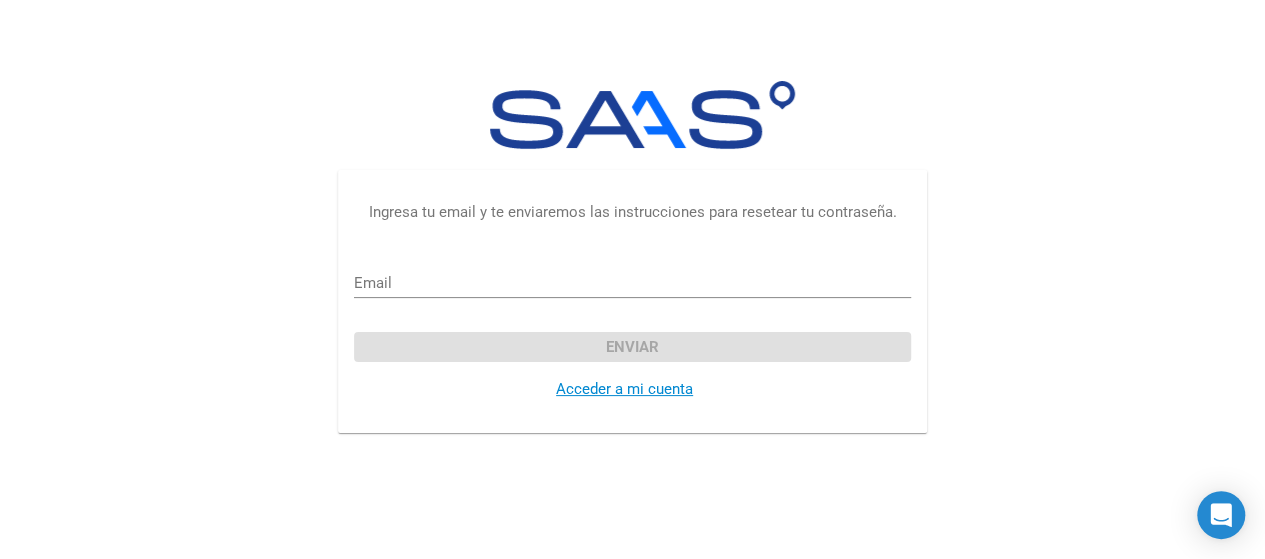 scroll, scrollTop: 0, scrollLeft: 0, axis: both 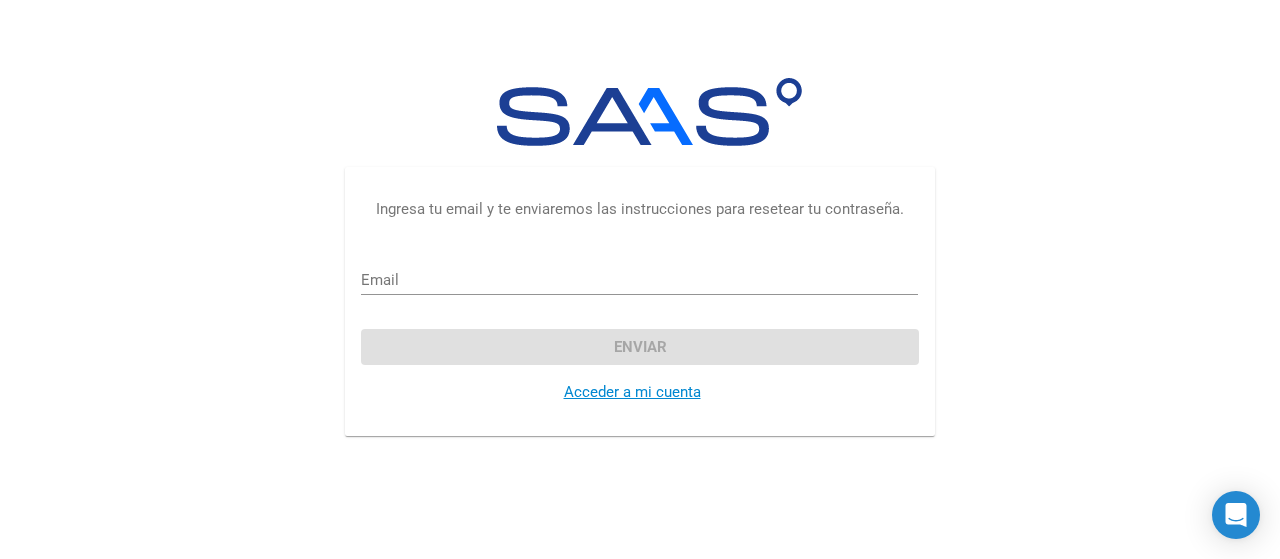 click on "Email" at bounding box center (639, 280) 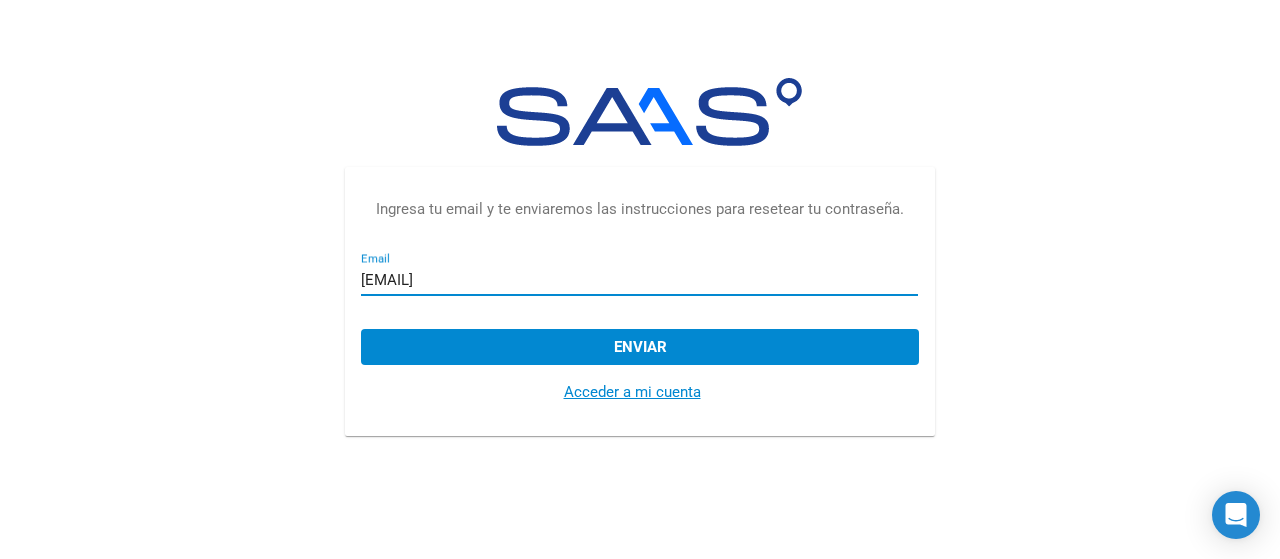 click on "[EMAIL]" at bounding box center [639, 280] 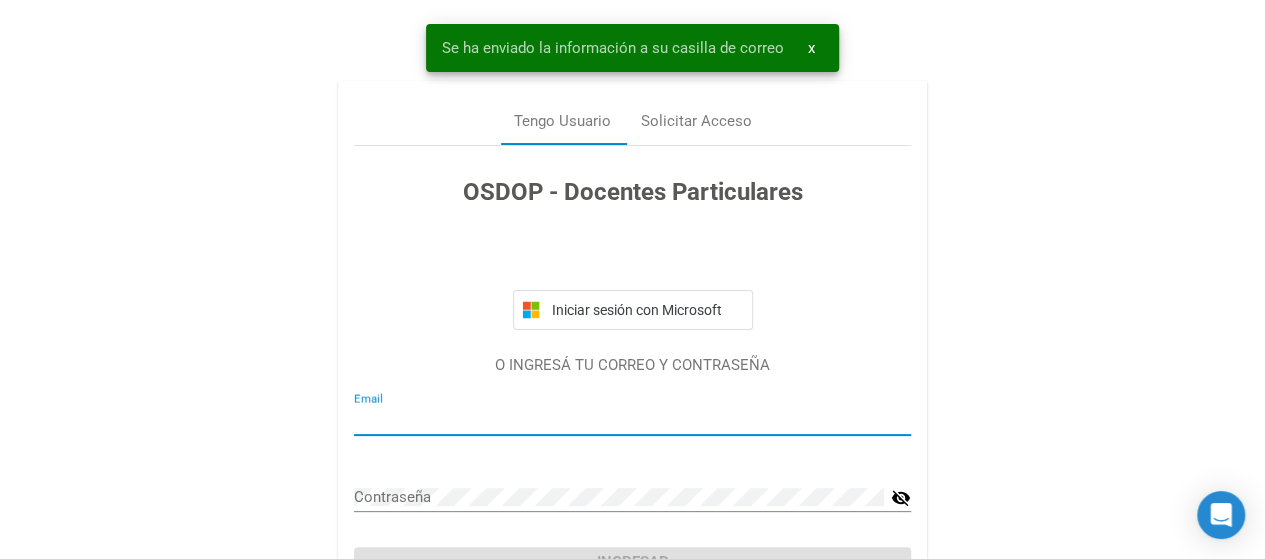 type on "[EMAIL]" 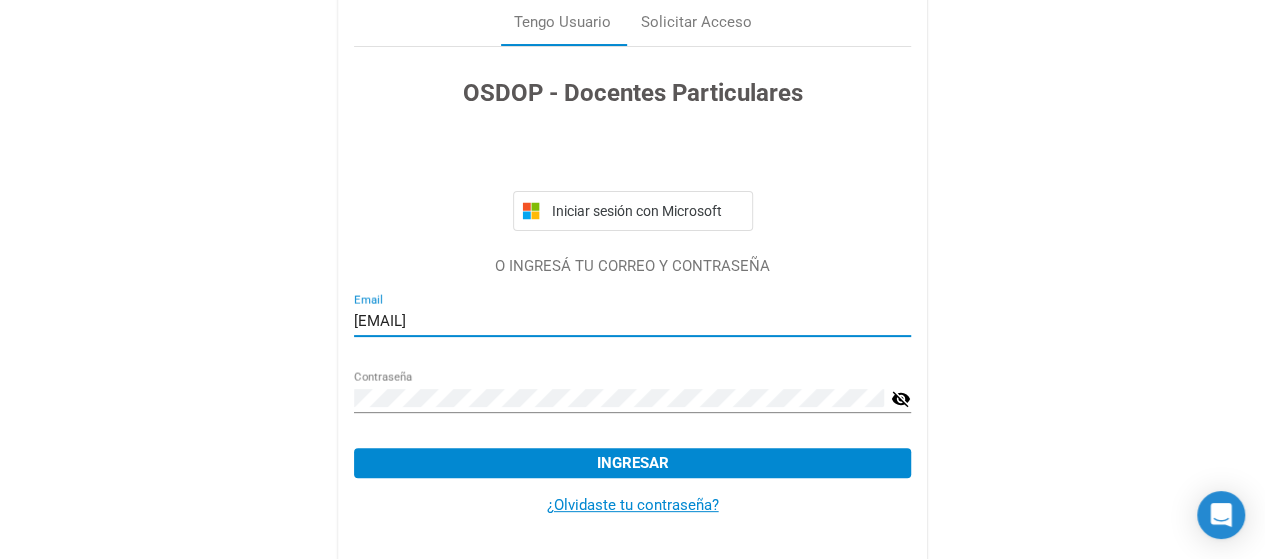 scroll, scrollTop: 109, scrollLeft: 0, axis: vertical 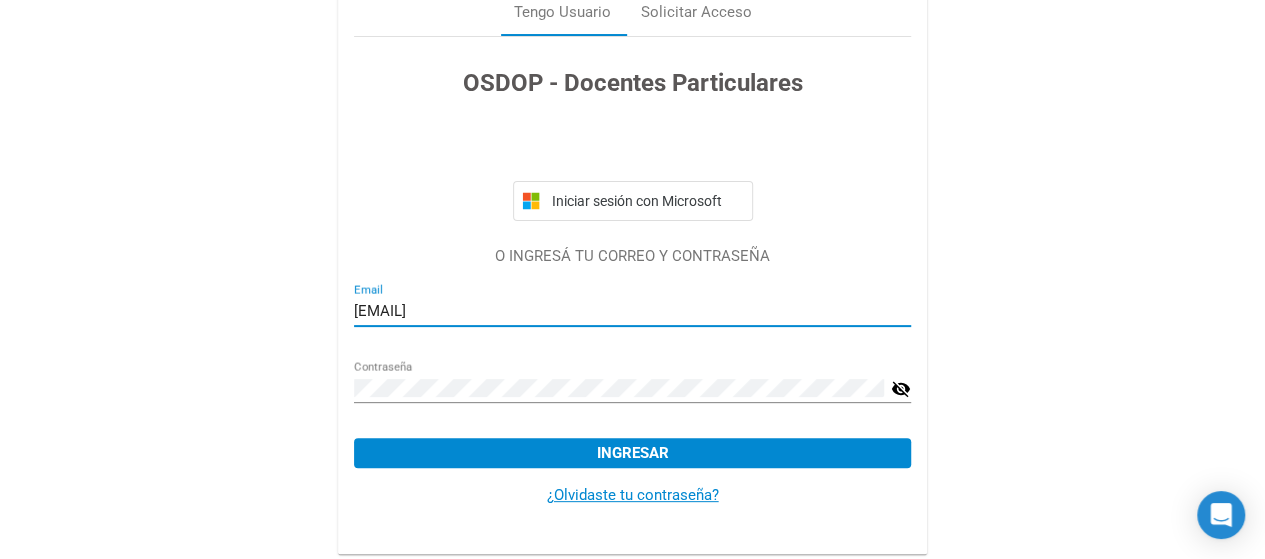 click on "Ingresar" at bounding box center (633, 453) 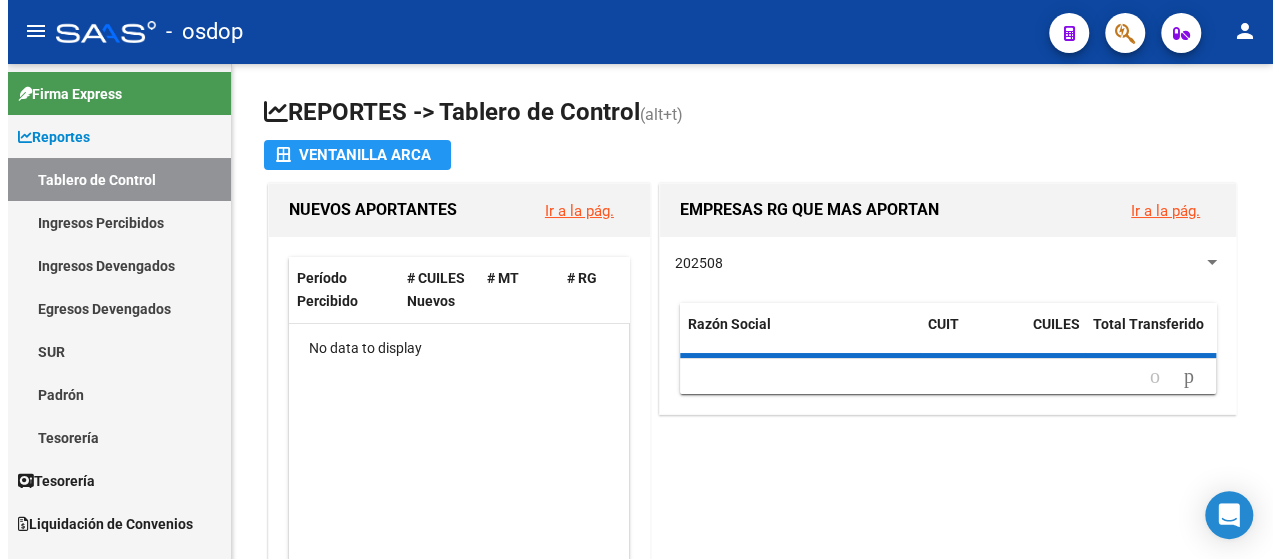 scroll, scrollTop: 0, scrollLeft: 0, axis: both 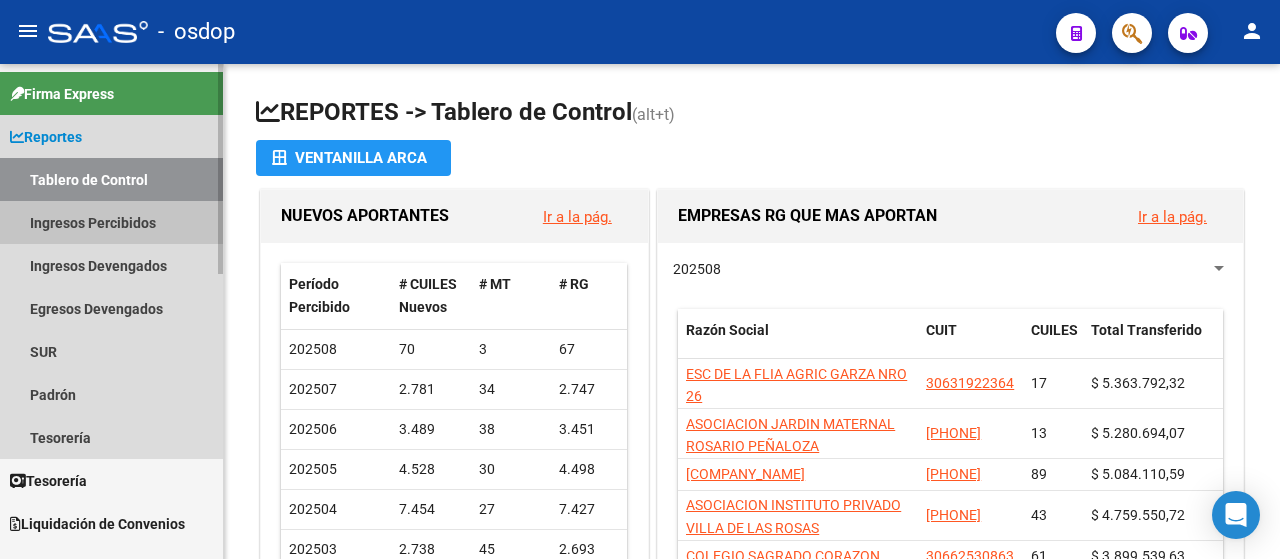 click on "Ingresos Percibidos" at bounding box center [111, 222] 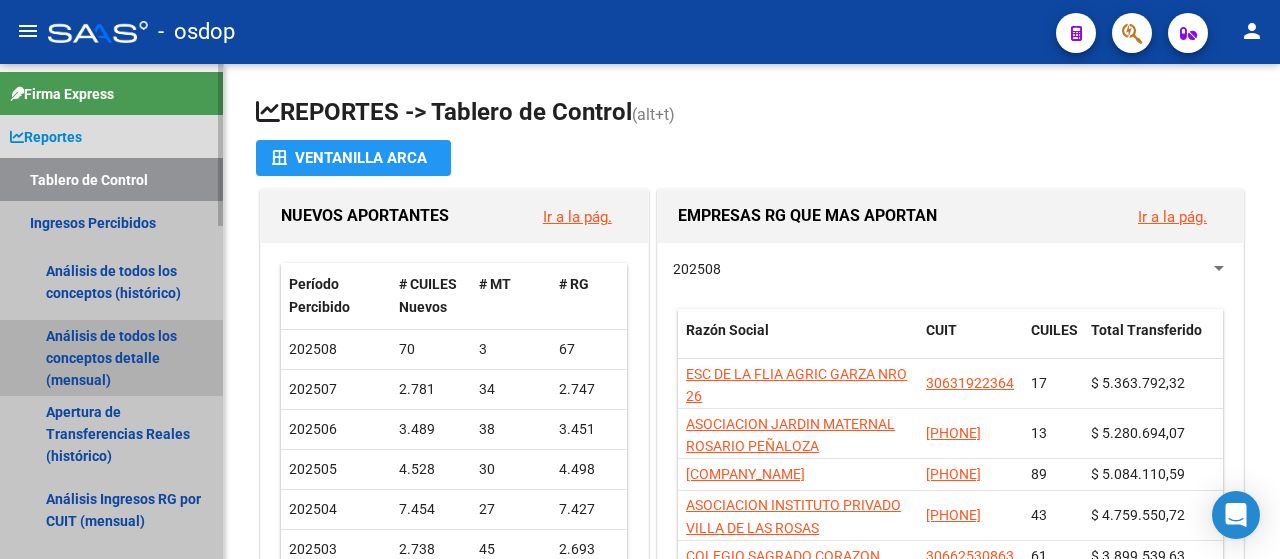 click on "Análisis de todos los conceptos detalle (mensual)" at bounding box center [111, 358] 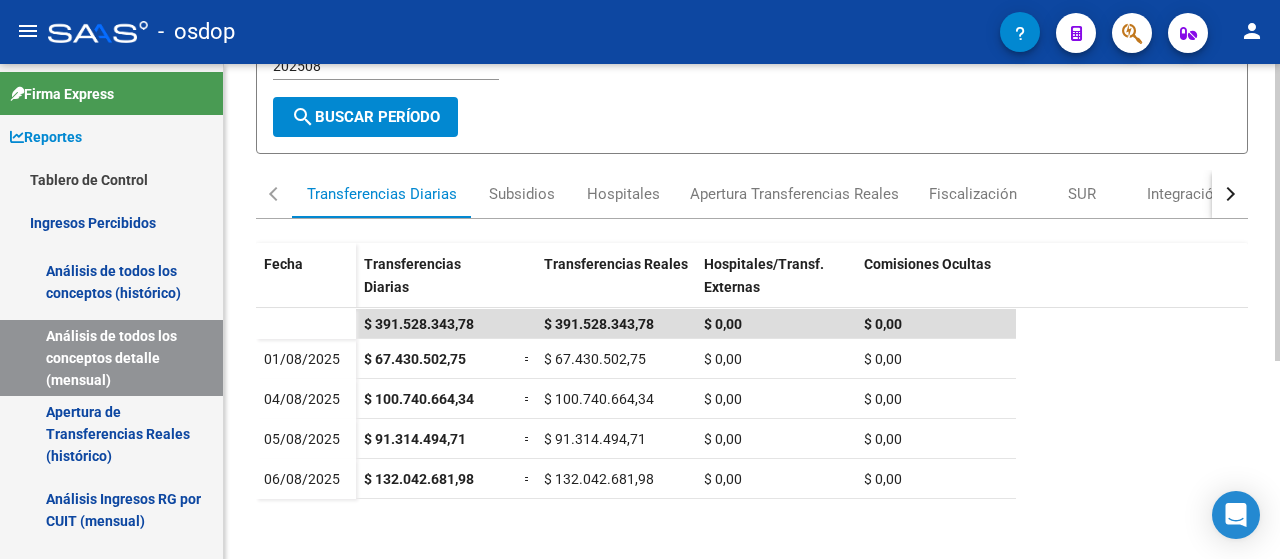 scroll, scrollTop: 196, scrollLeft: 0, axis: vertical 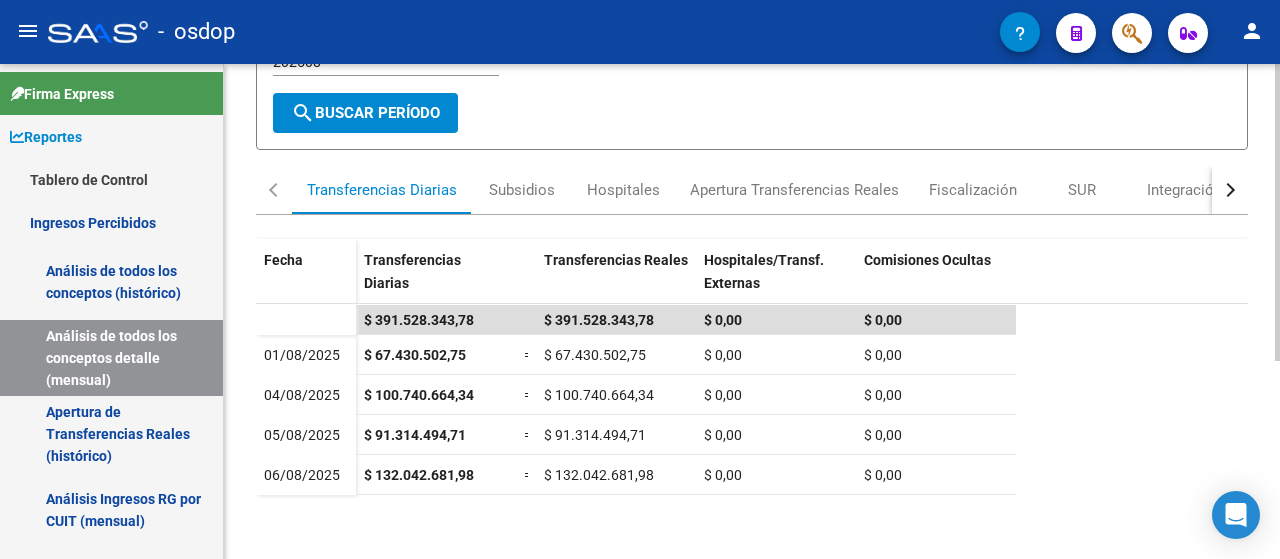 click 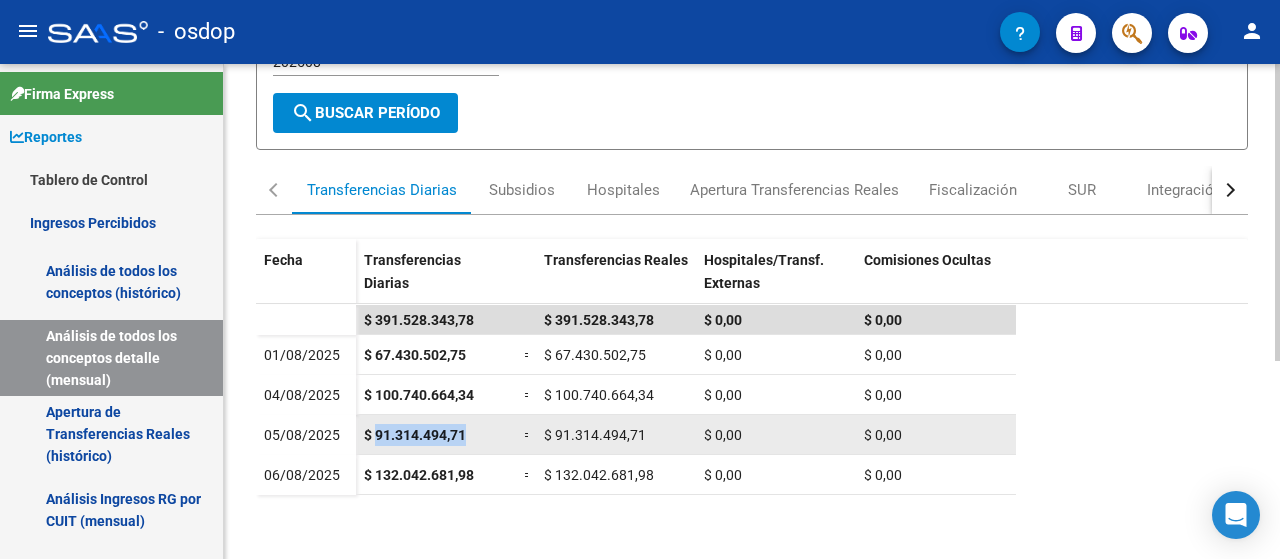 drag, startPoint x: 376, startPoint y: 435, endPoint x: 478, endPoint y: 434, distance: 102.0049 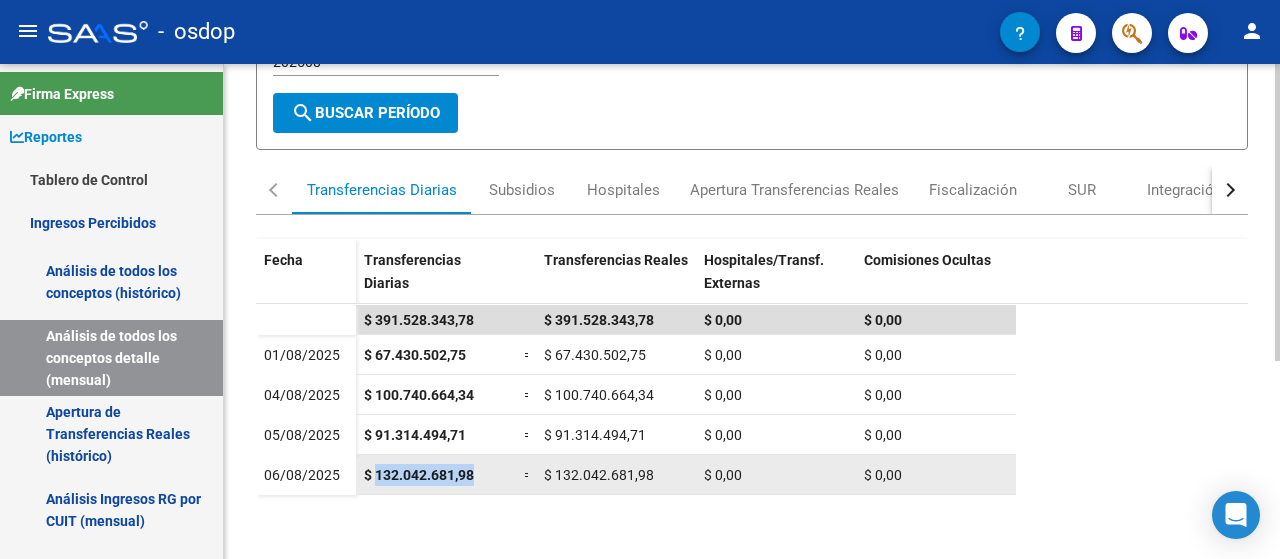 drag, startPoint x: 376, startPoint y: 469, endPoint x: 479, endPoint y: 477, distance: 103.31021 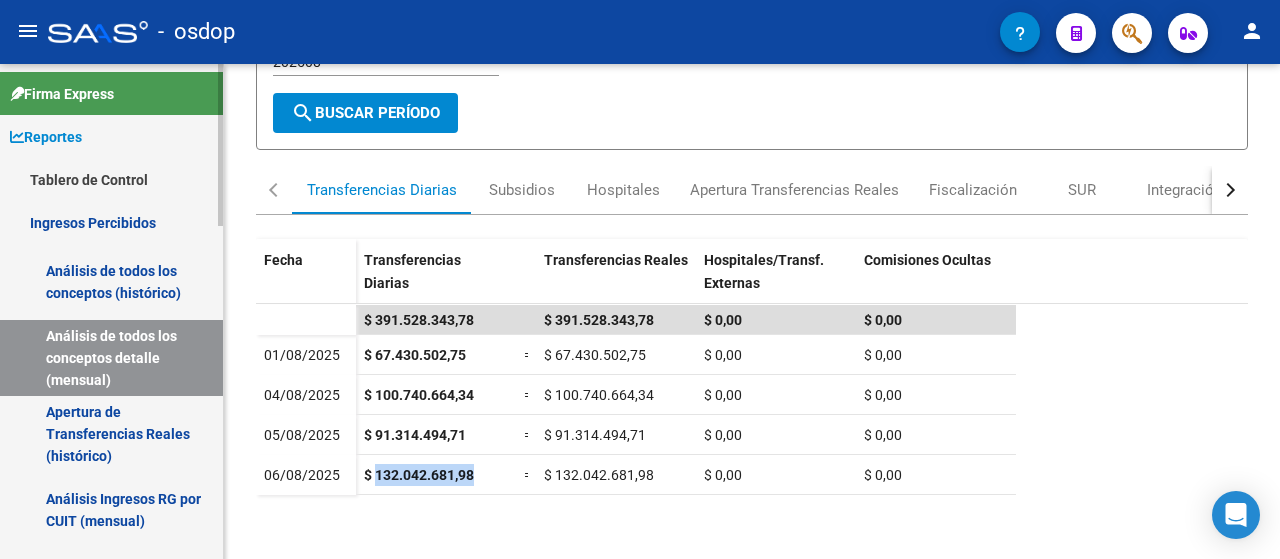 click on "Reportes" at bounding box center (46, 137) 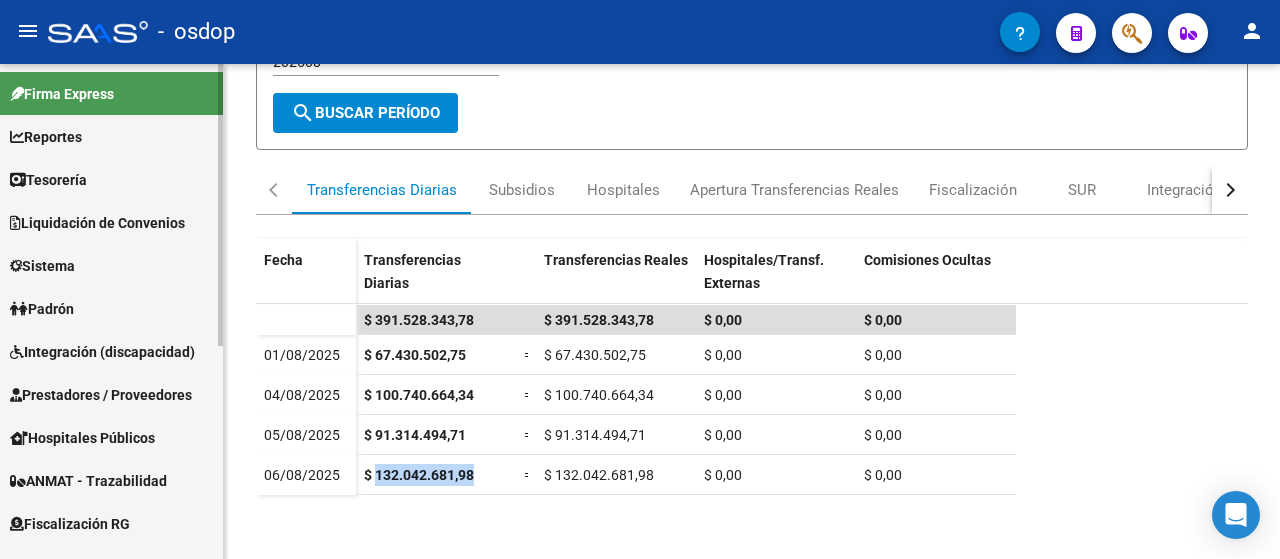 click on "Tesorería" at bounding box center [48, 180] 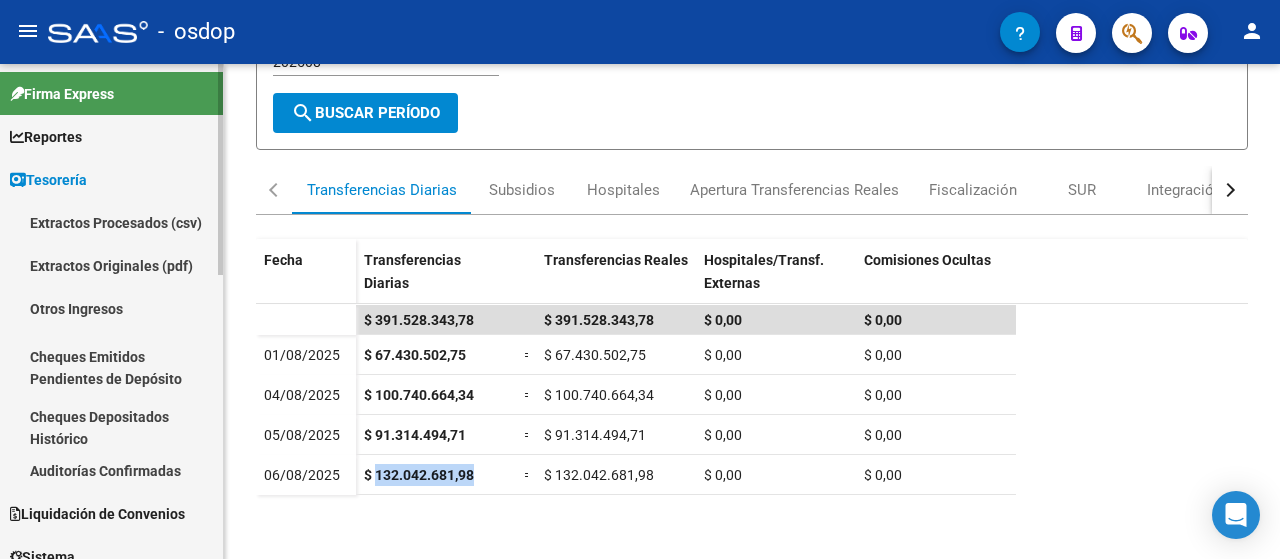 click on "Tesorería" at bounding box center [111, 179] 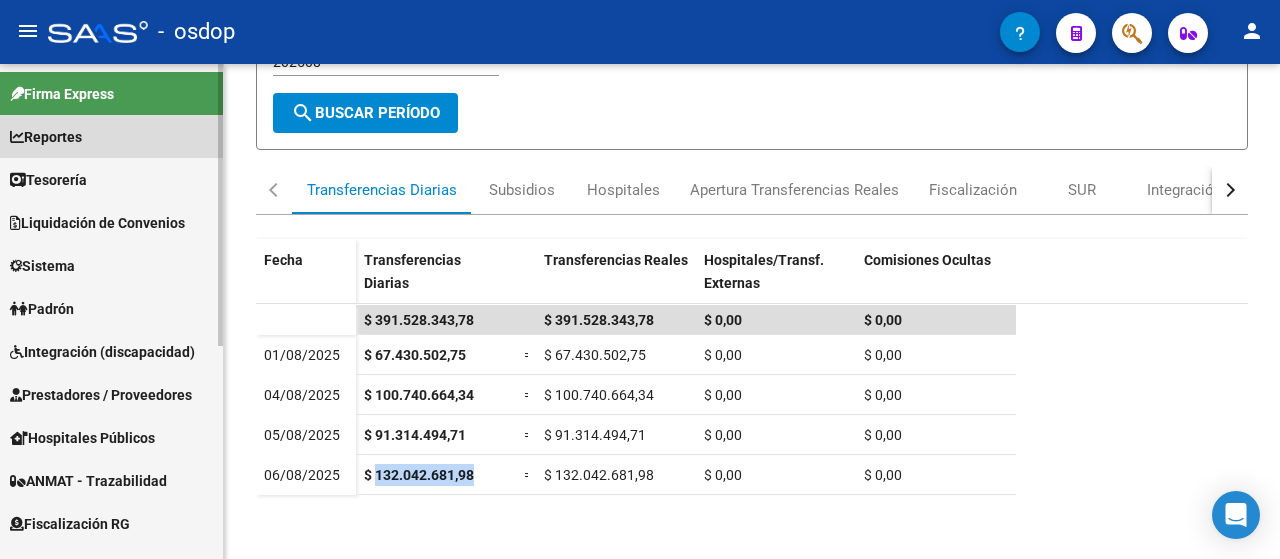 click on "Reportes" at bounding box center (46, 137) 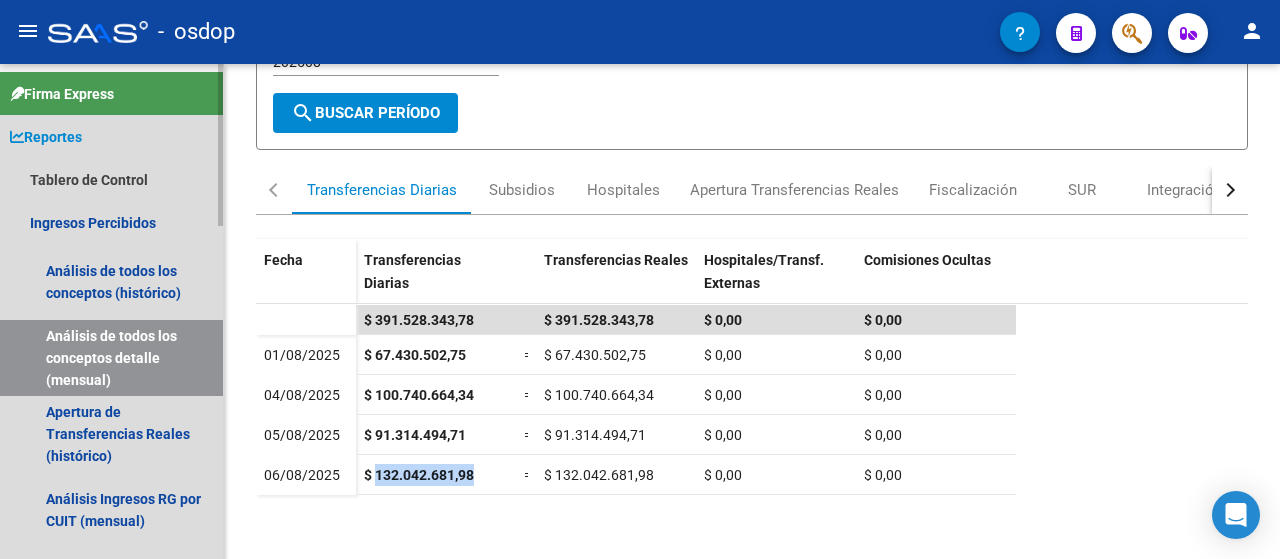 click on "Reportes" at bounding box center (46, 137) 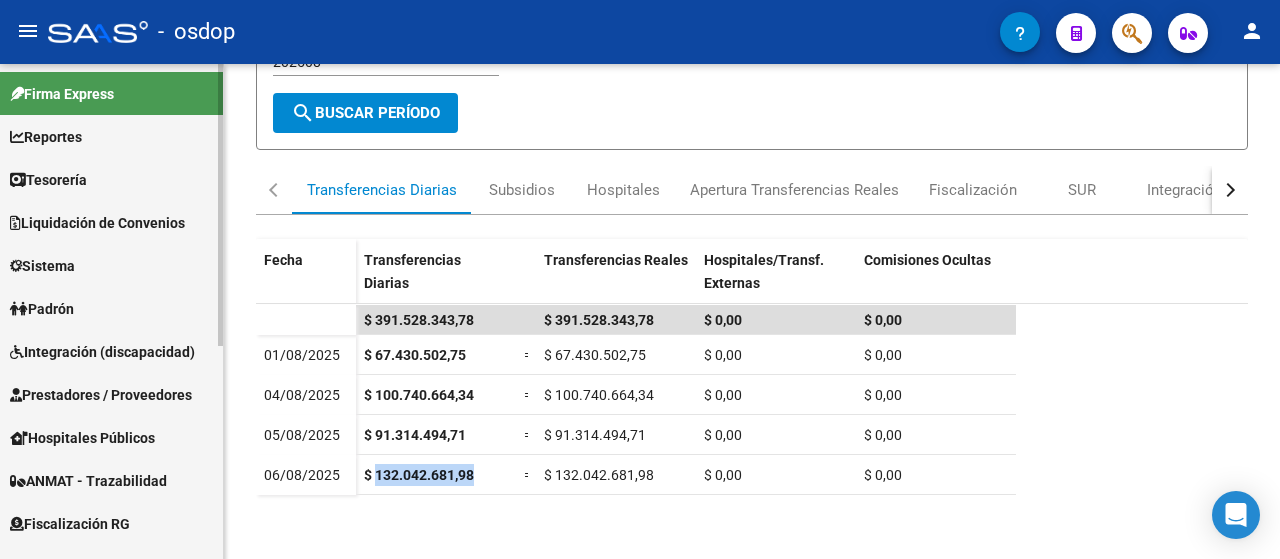click on "Sistema" at bounding box center (42, 266) 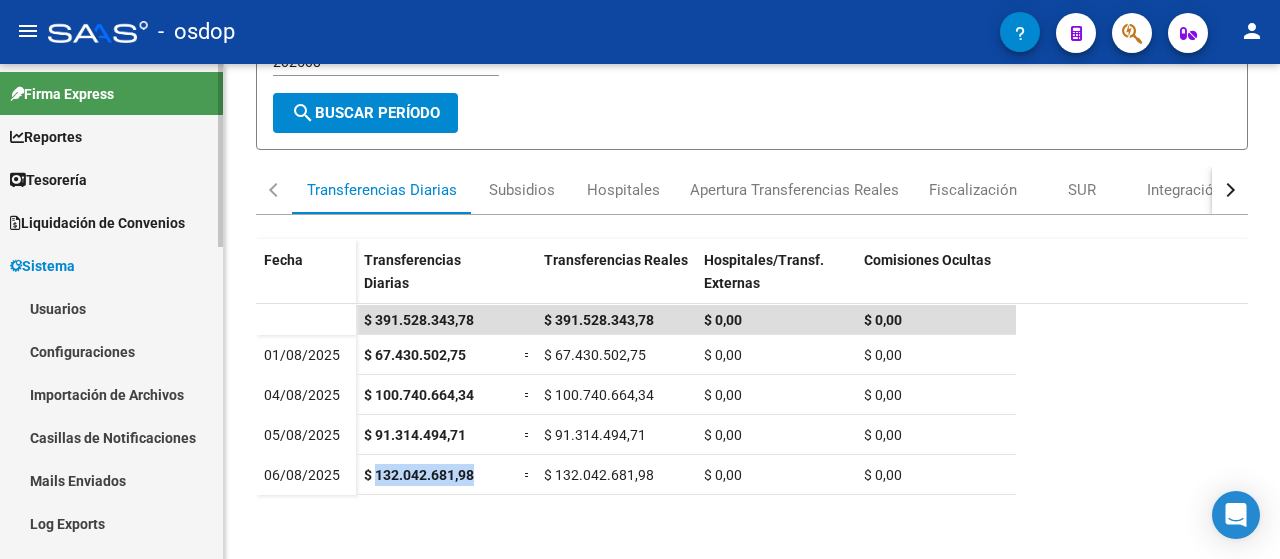 click on "Usuarios" at bounding box center [111, 308] 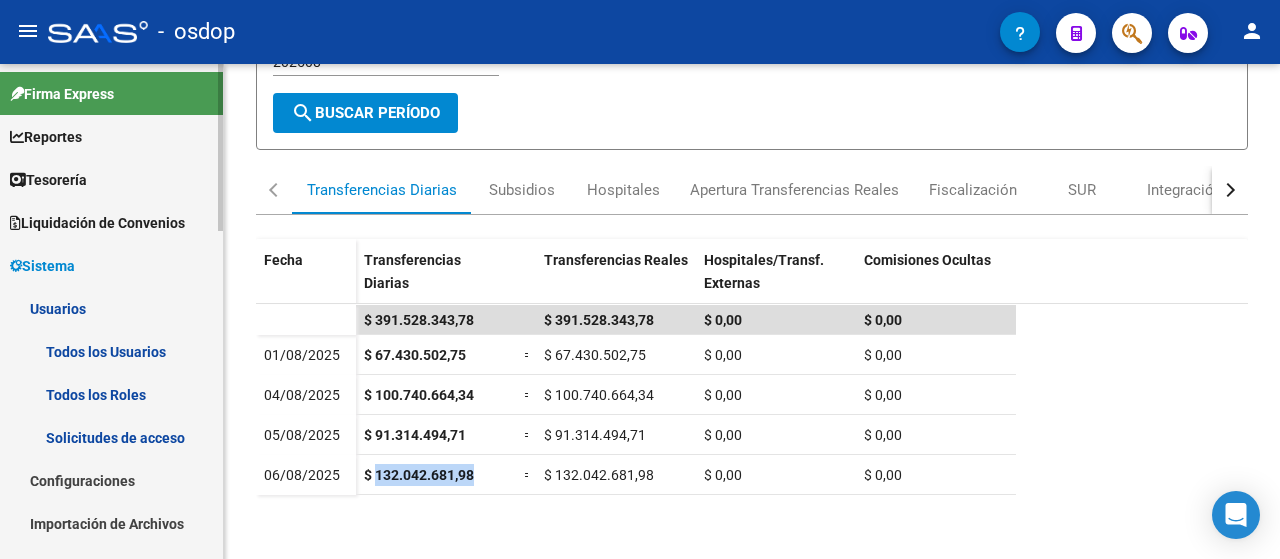click on "Todos los Usuarios" at bounding box center (111, 351) 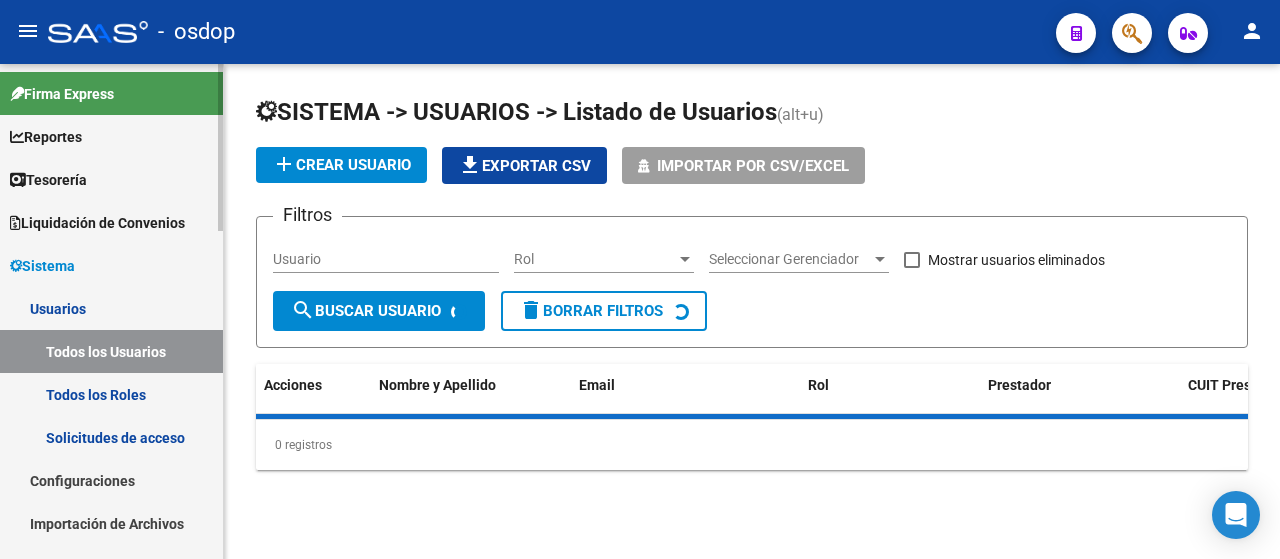 scroll, scrollTop: 0, scrollLeft: 0, axis: both 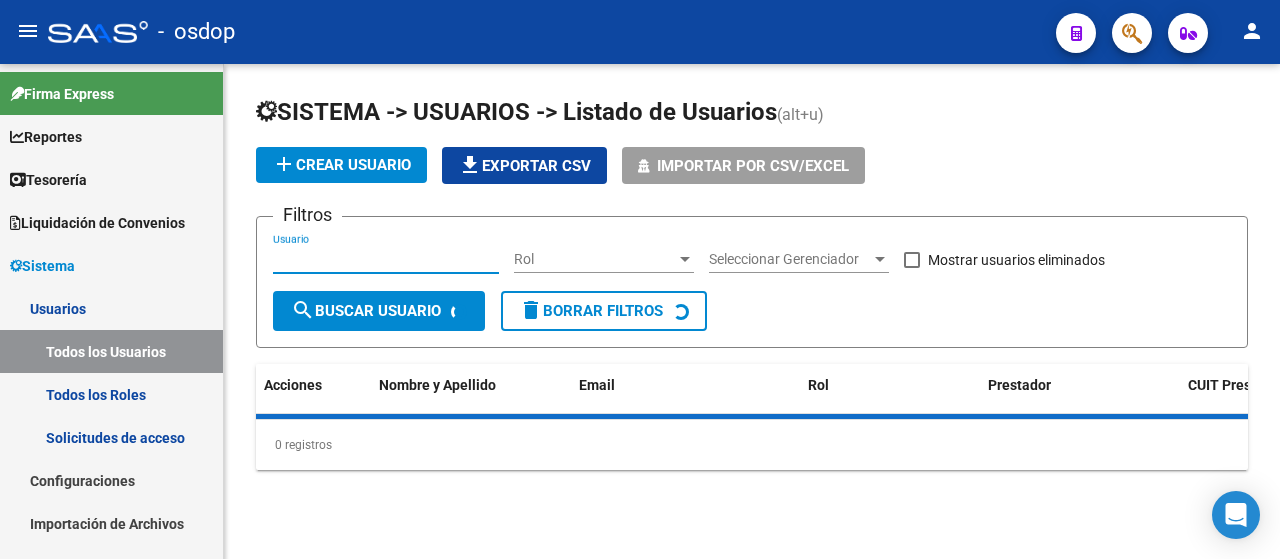 click on "Usuario" at bounding box center (386, 259) 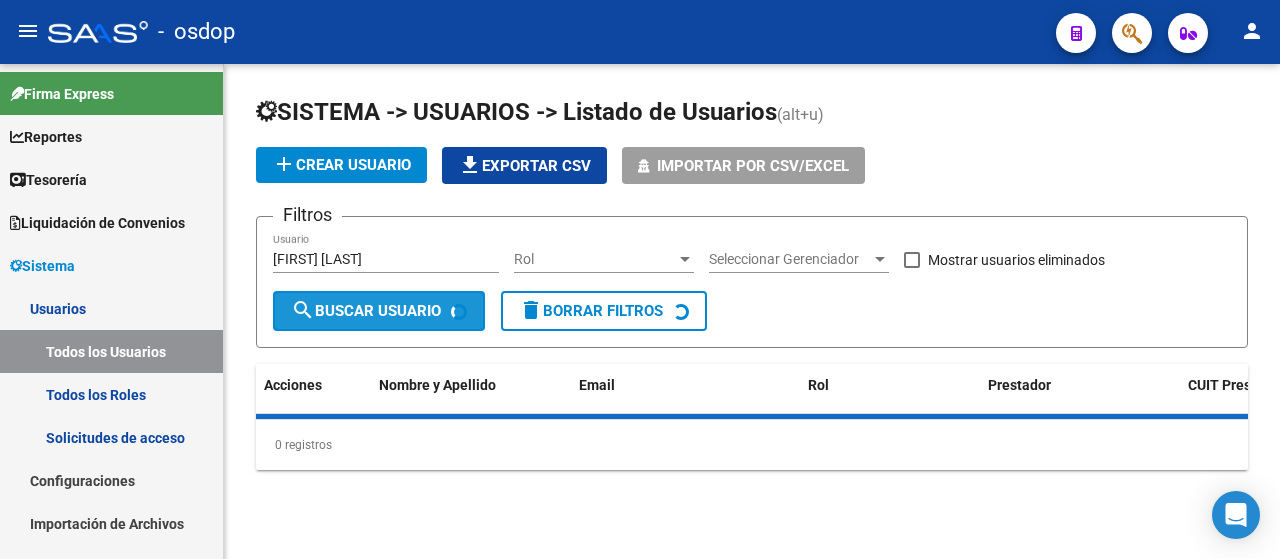 click on "search  Buscar Usuario" 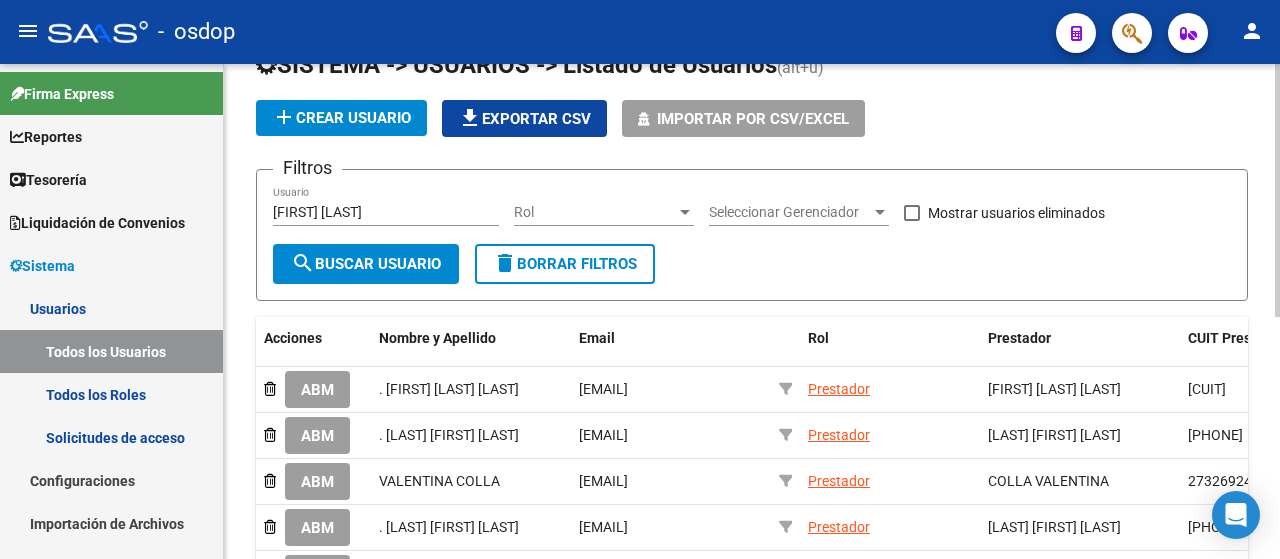 scroll, scrollTop: 36, scrollLeft: 0, axis: vertical 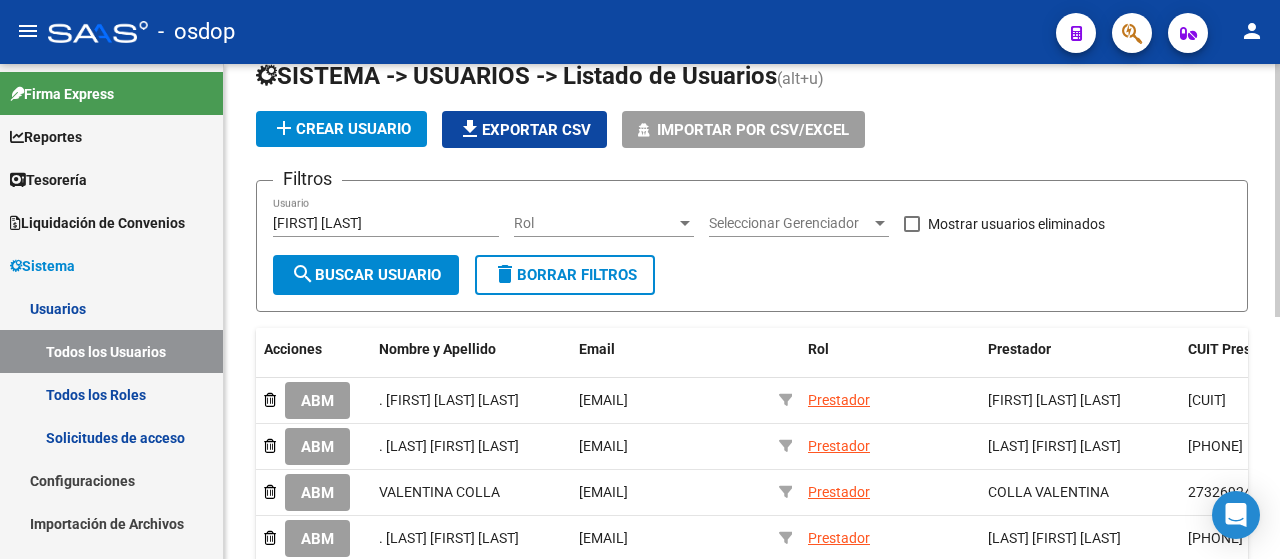 click 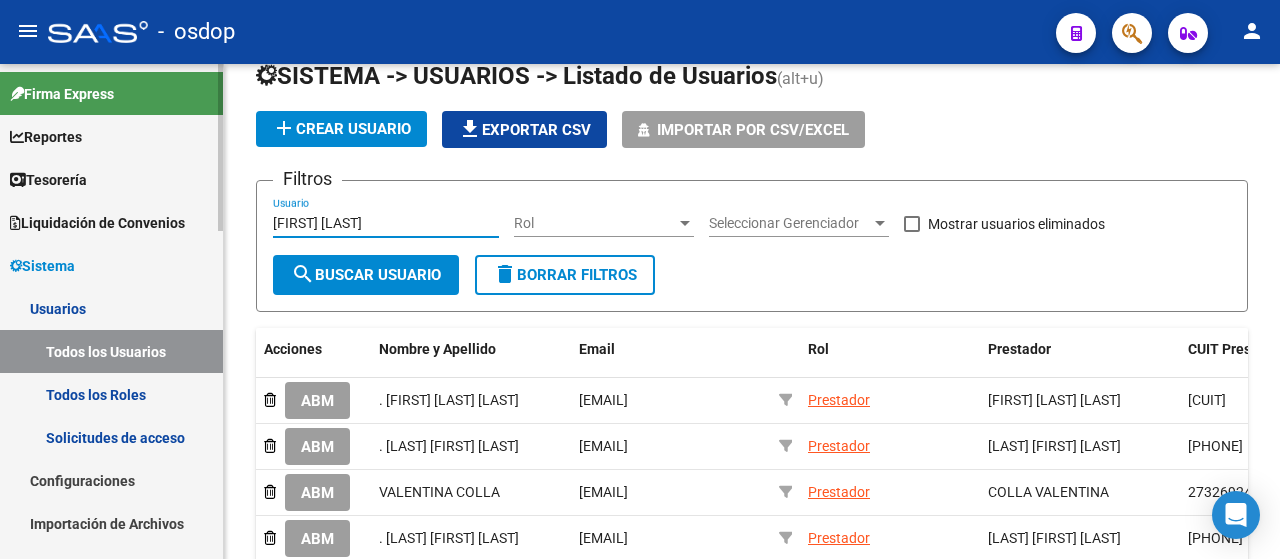 drag, startPoint x: 319, startPoint y: 221, endPoint x: 132, endPoint y: 205, distance: 187.68324 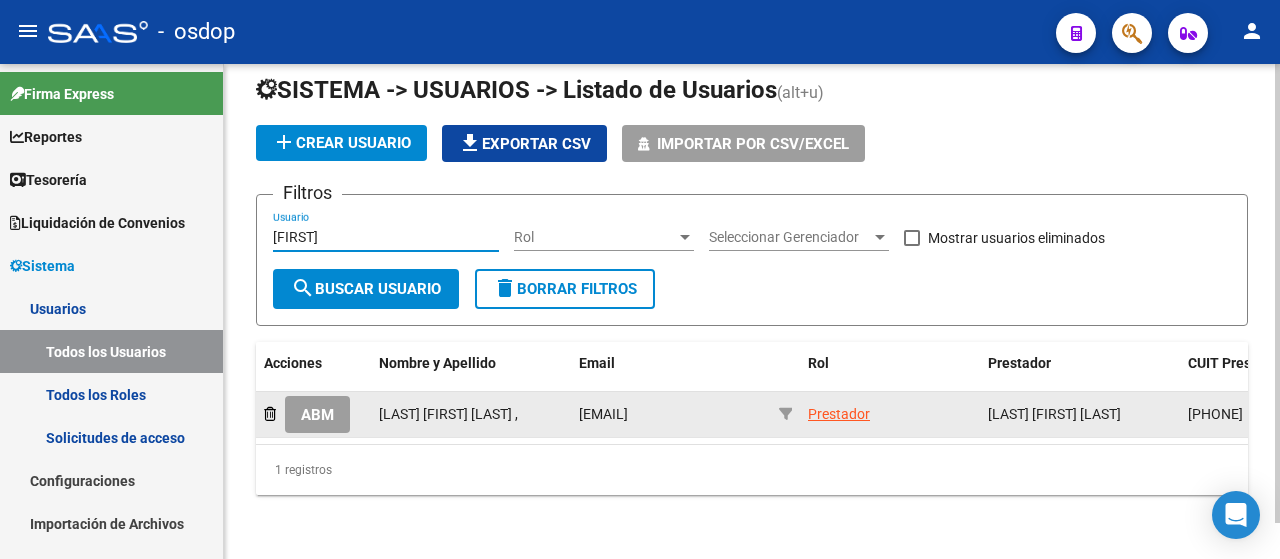 type on "[FIRST]" 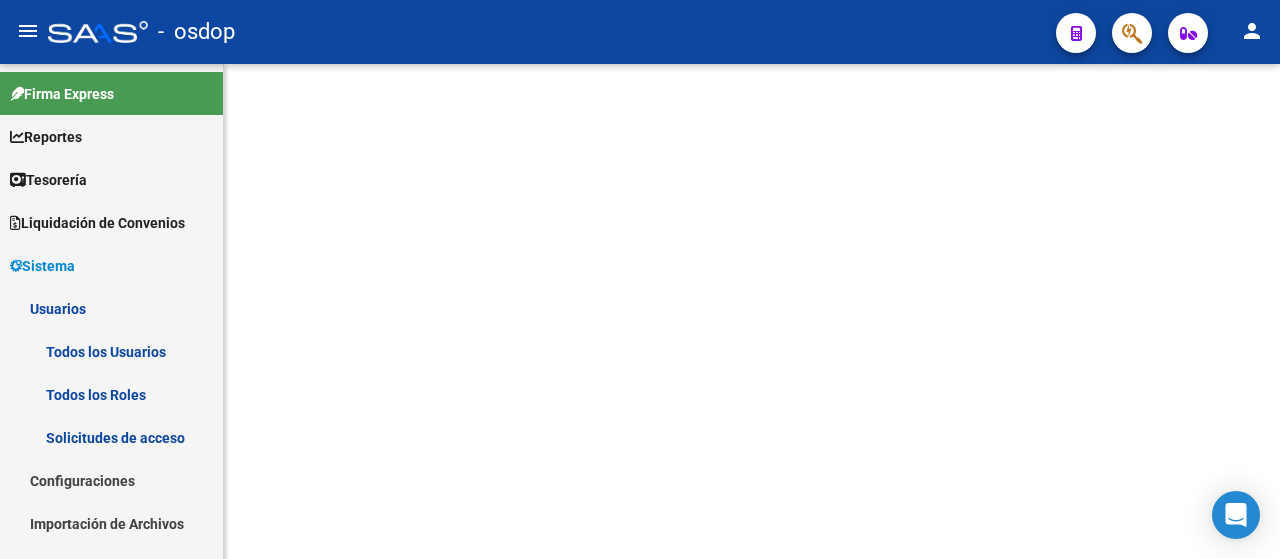 scroll, scrollTop: 0, scrollLeft: 0, axis: both 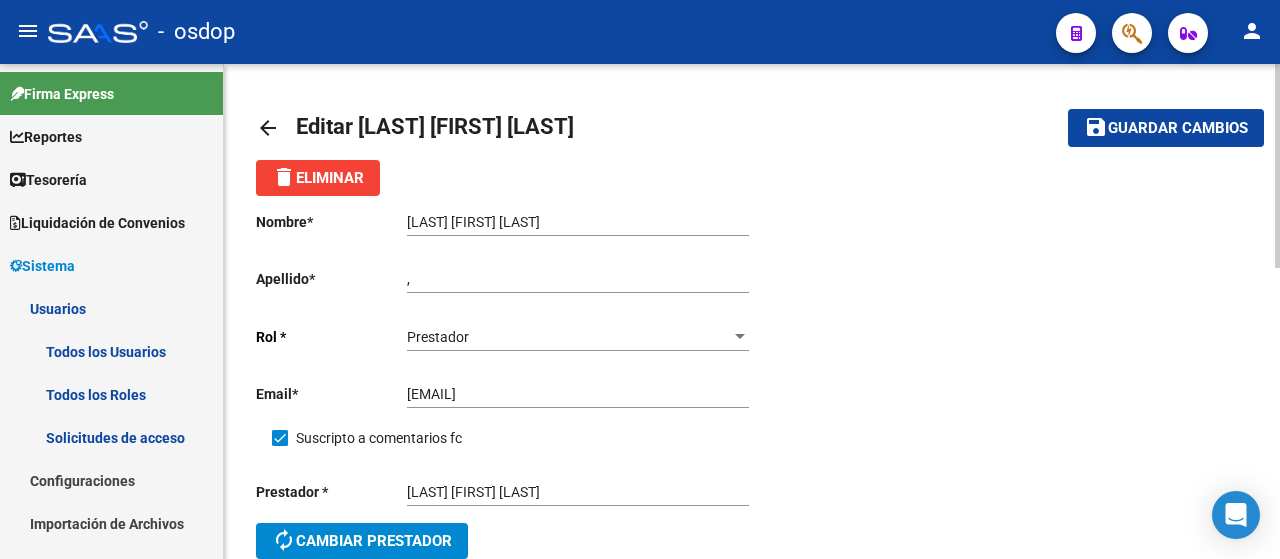 click on "[LAST] [FIRST] [LAST]" at bounding box center (578, 222) 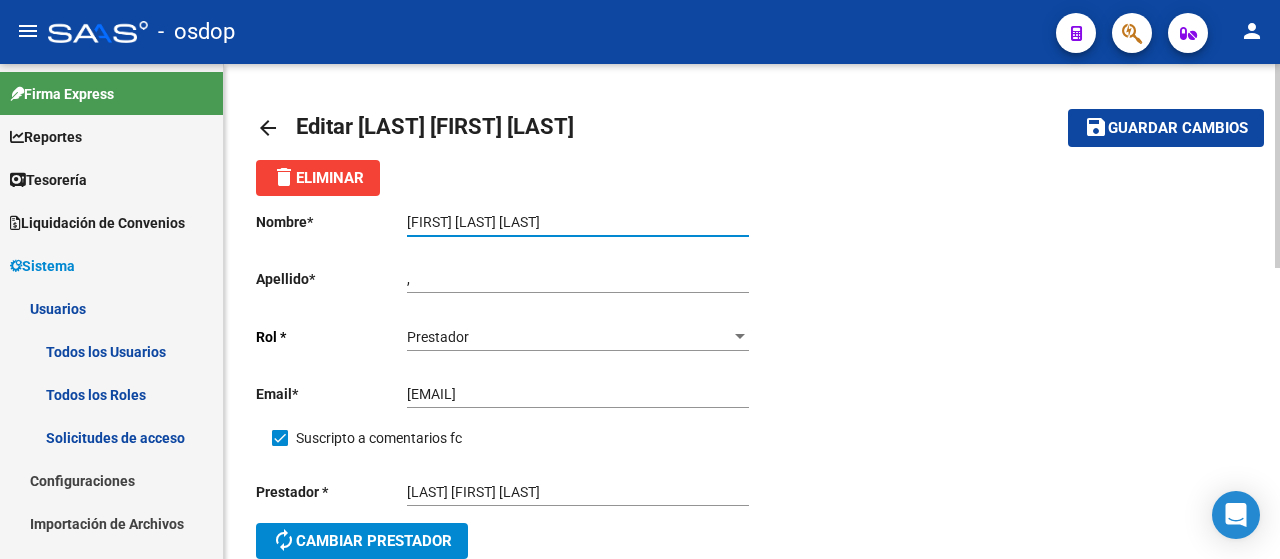 type on "[FIRST] [LAST] [LAST]" 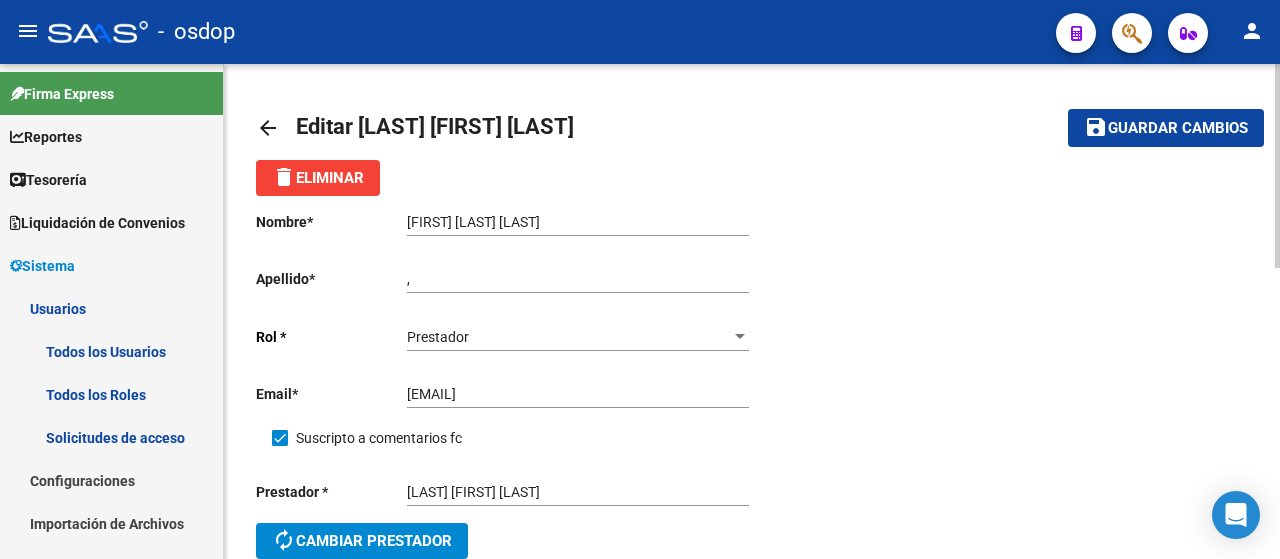 click on ", Ingresar apellido" 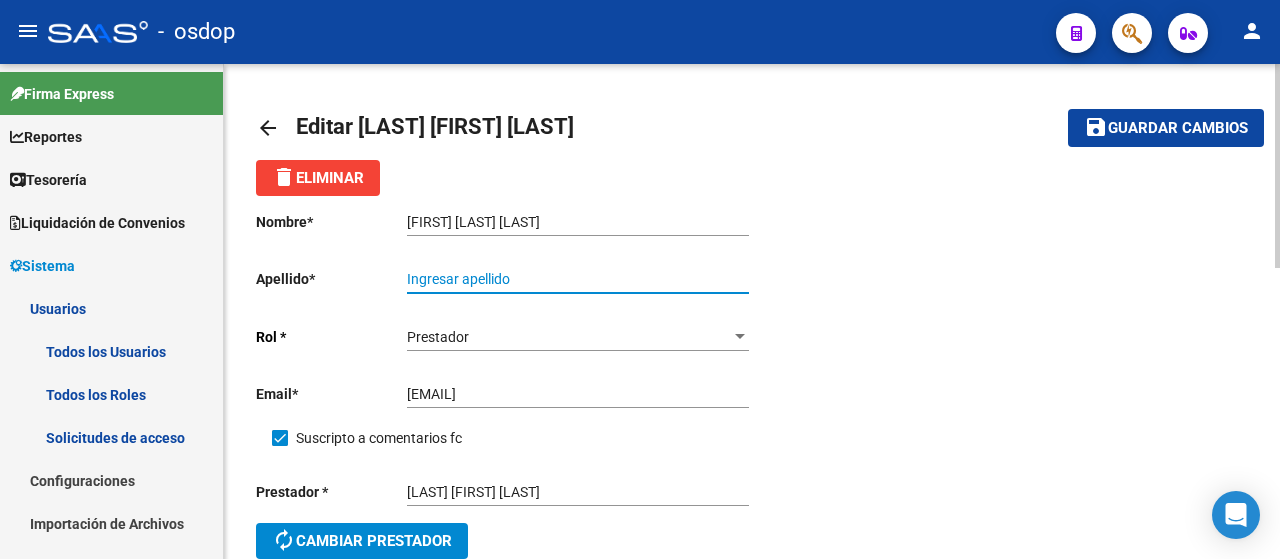 paste on "[LAST]" 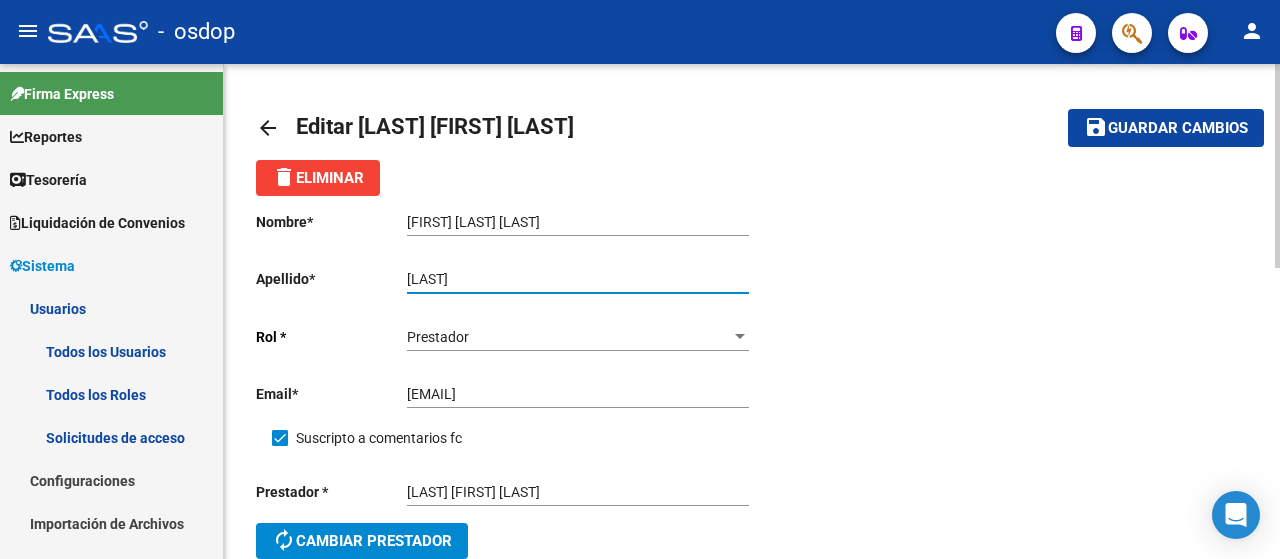 type on "[LAST]" 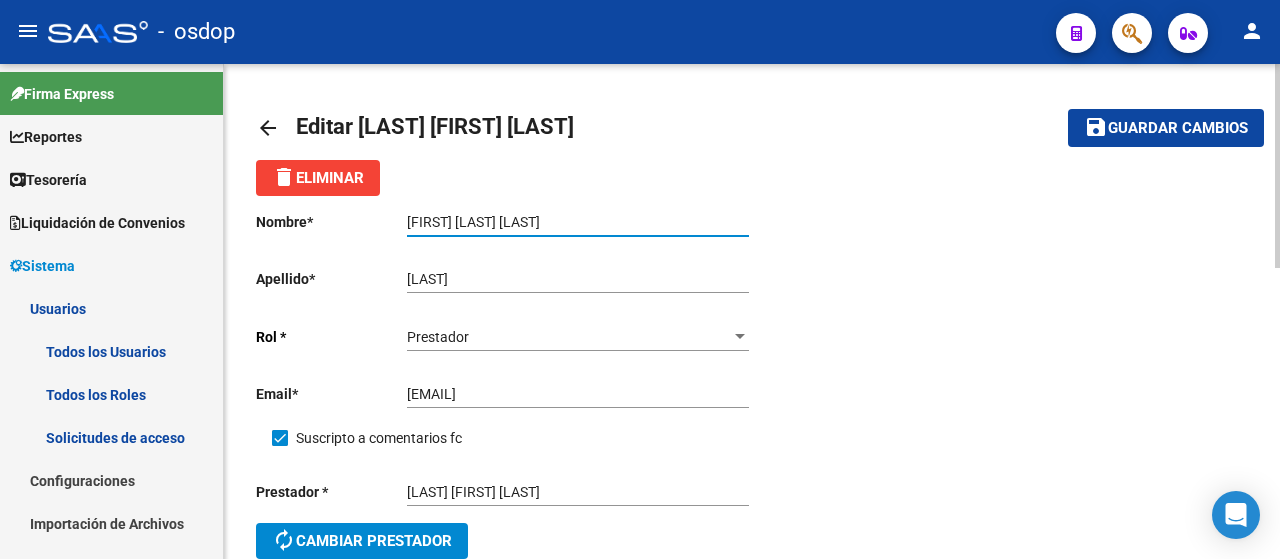 type on "[FIRST] [LAST] [LAST]" 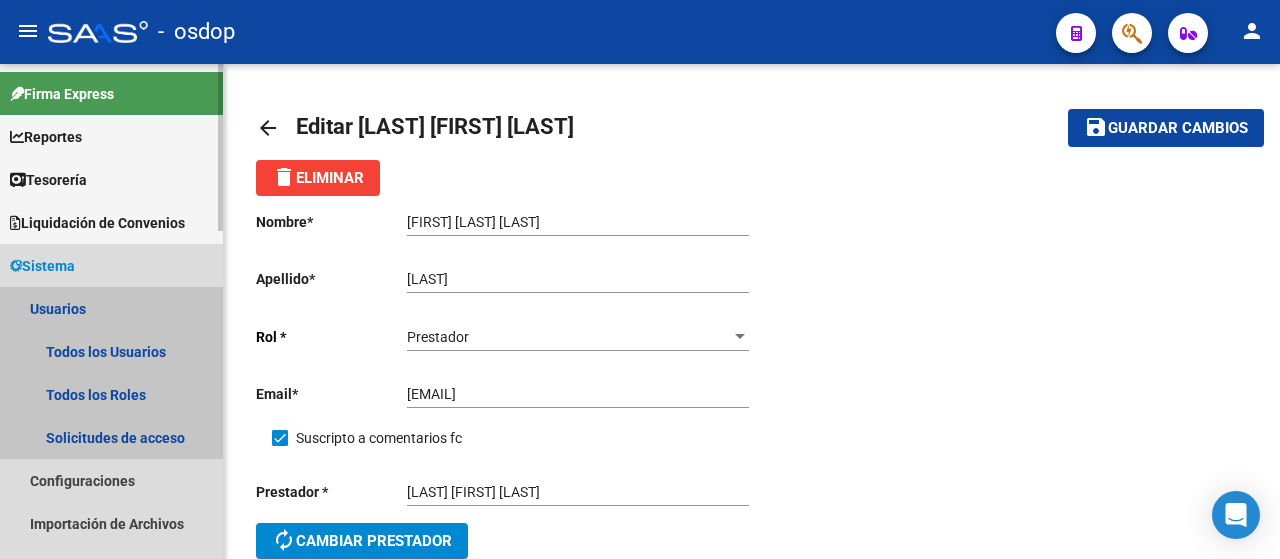 click on "Usuarios" at bounding box center (111, 308) 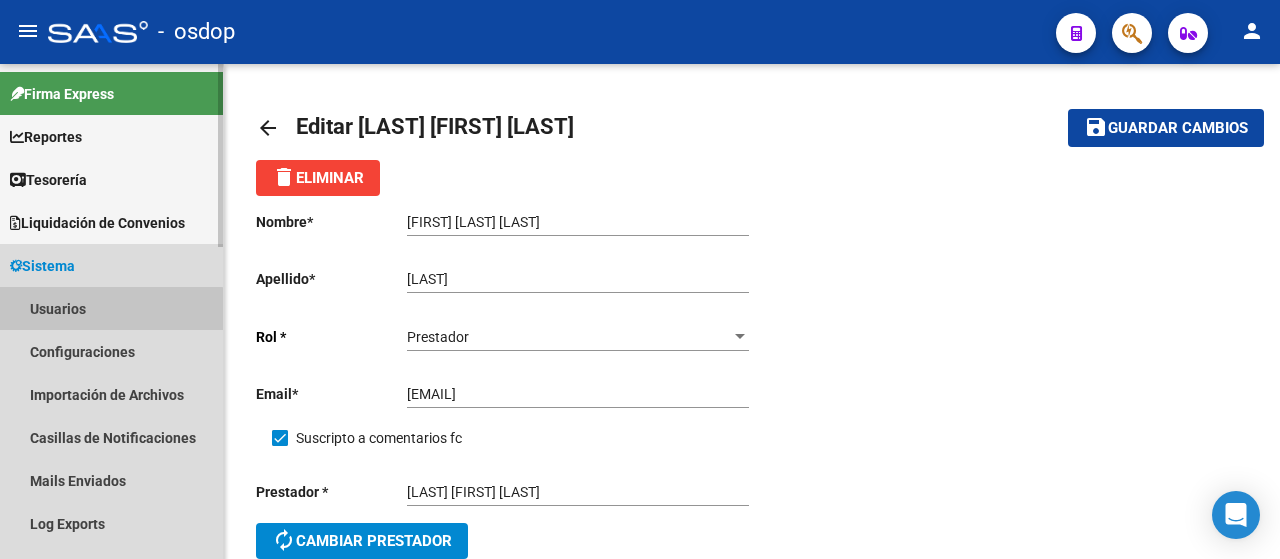 click on "Usuarios" at bounding box center (111, 308) 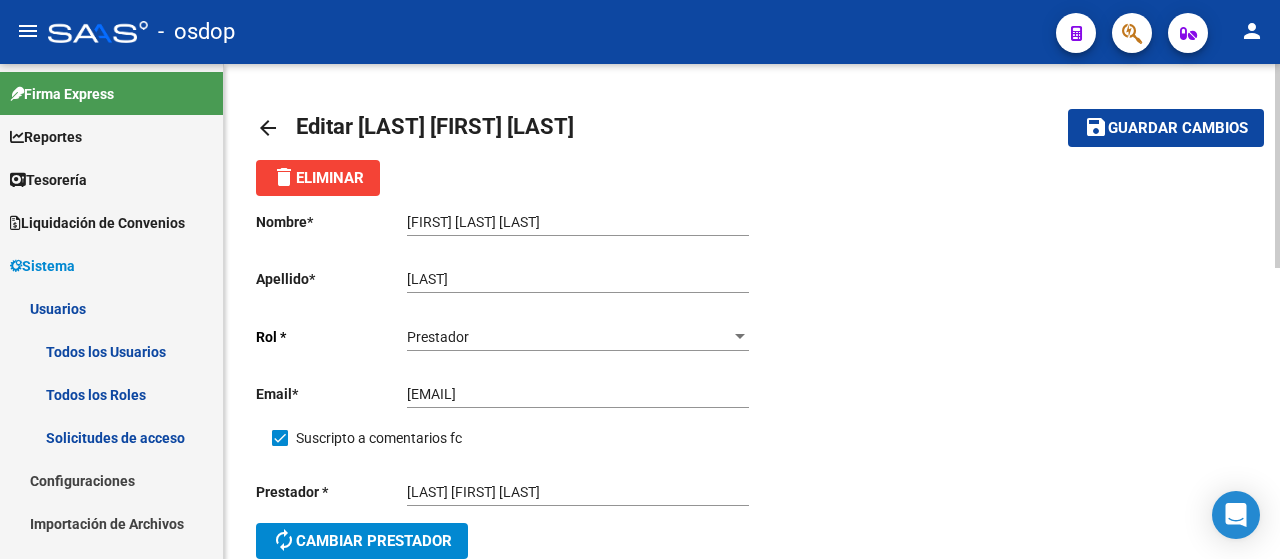 click on "arrow_back" 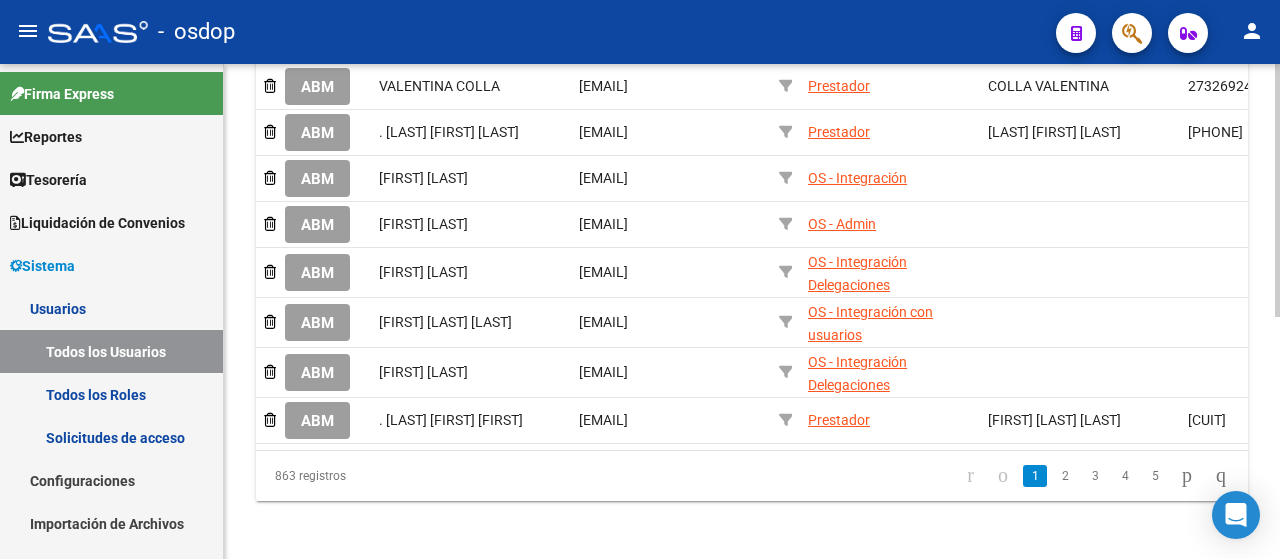 scroll, scrollTop: 474, scrollLeft: 0, axis: vertical 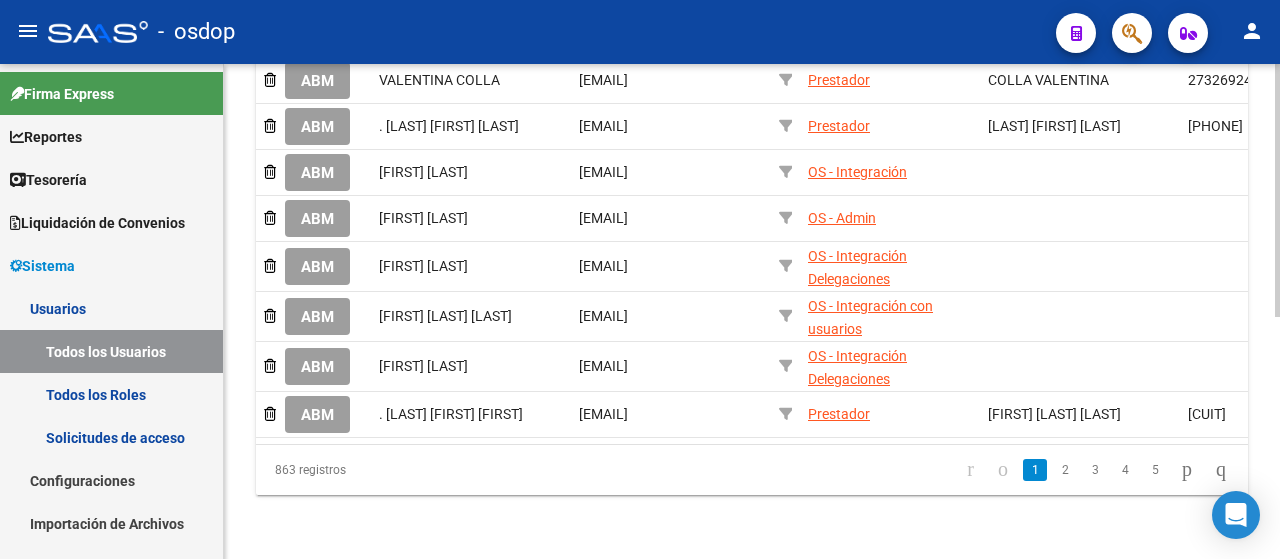 click on "SISTEMA -> USUARIOS -> Listado de Usuarios (alt+u) add  Crear Usuario
file_download  Exportar CSV  Importar por CSV/Excel Filtros Usuario Rol Rol Seleccionar Gerenciador Seleccionar Gerenciador   Mostrar usuarios eliminados  search  Buscar Usuario  delete  Borrar Filtros  Acciones Nombre y Apellido Email Rol Prestador CUIT Prestador Gerenciador Gerenciador Ultimo inicio sesión Creado por     ABM . [FIRST] [LAST] [EMAIL] Prestador [LAST] [FIRST]  [CUIT]  [DATE] [TIME] [NAME] ([DATE] [TIME])     ABM . [LAST] [FIRST] [EMAIL] Prestador [LAST] [FIRST]  [CUIT]  [DATE] [TIME] [NAME] ([DATE] [TIME])     ABM [FIRST] [LAST] [EMAIL] Prestador [LAST] [FIRST]  [CUIT]  [DATE] [TIME] [NAME] ([DATE] [TIME])     ABM . [LAST] [FIRST] [EMAIL] Prestador [LAST] [FIRST]  [CUIT]  [DATE] [TIME] [NAME] ([DATE] [TIME])" 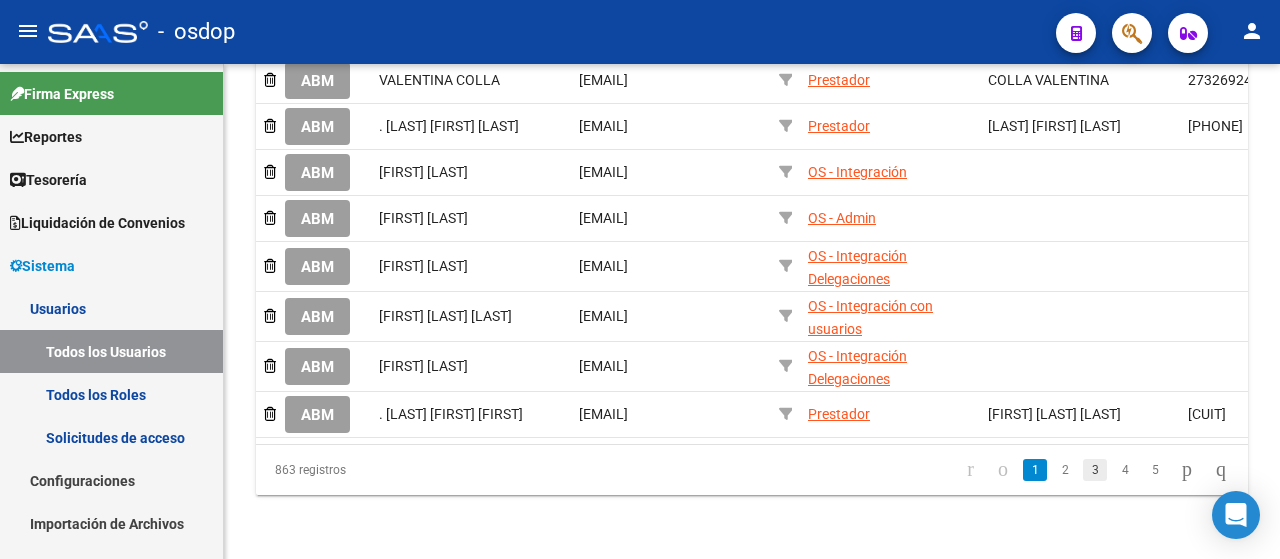 click on "3" 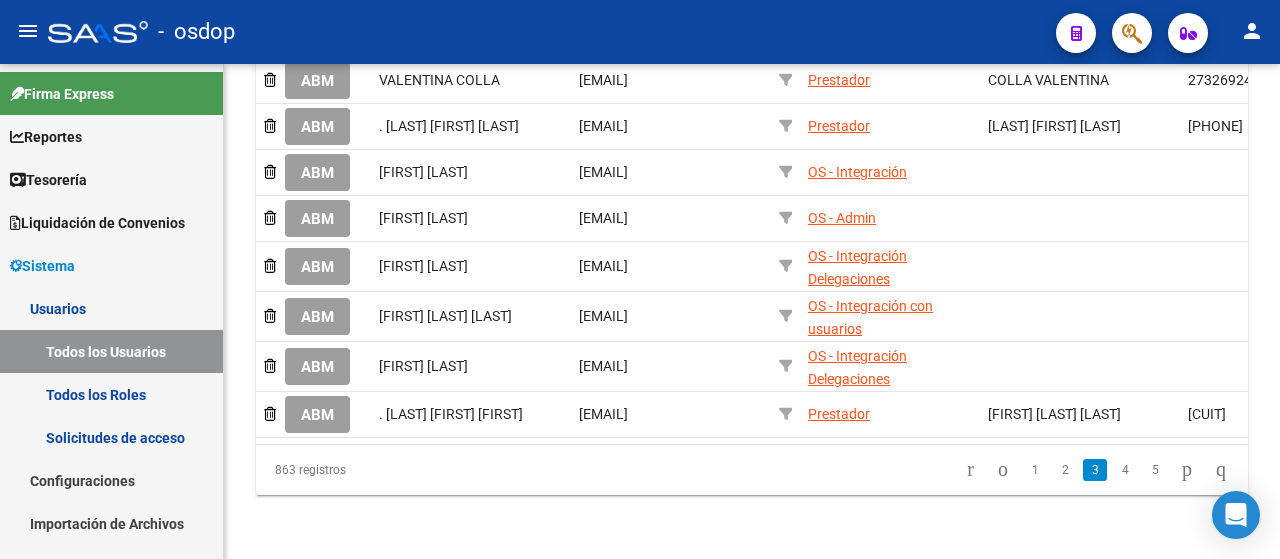 scroll, scrollTop: 470, scrollLeft: 0, axis: vertical 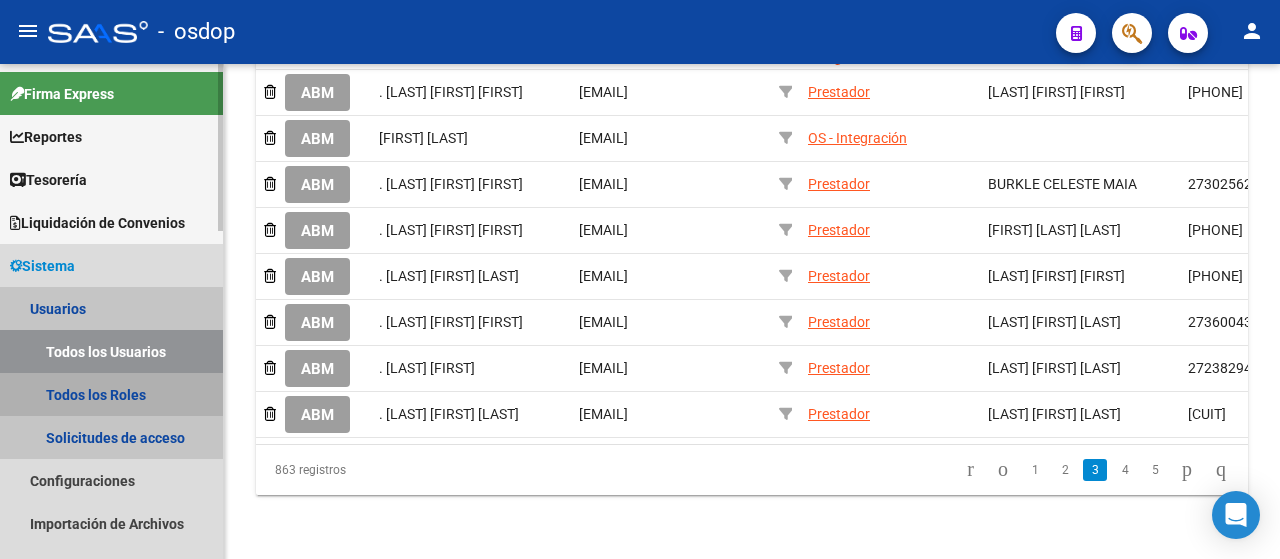 click on "Todos los Roles" at bounding box center (111, 394) 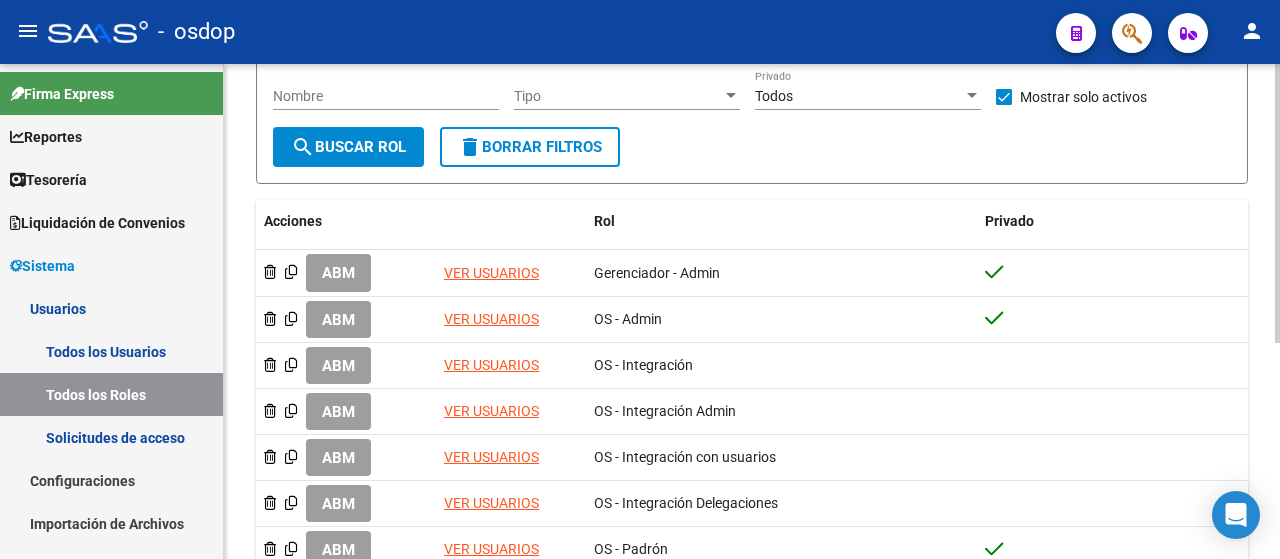 scroll, scrollTop: 0, scrollLeft: 0, axis: both 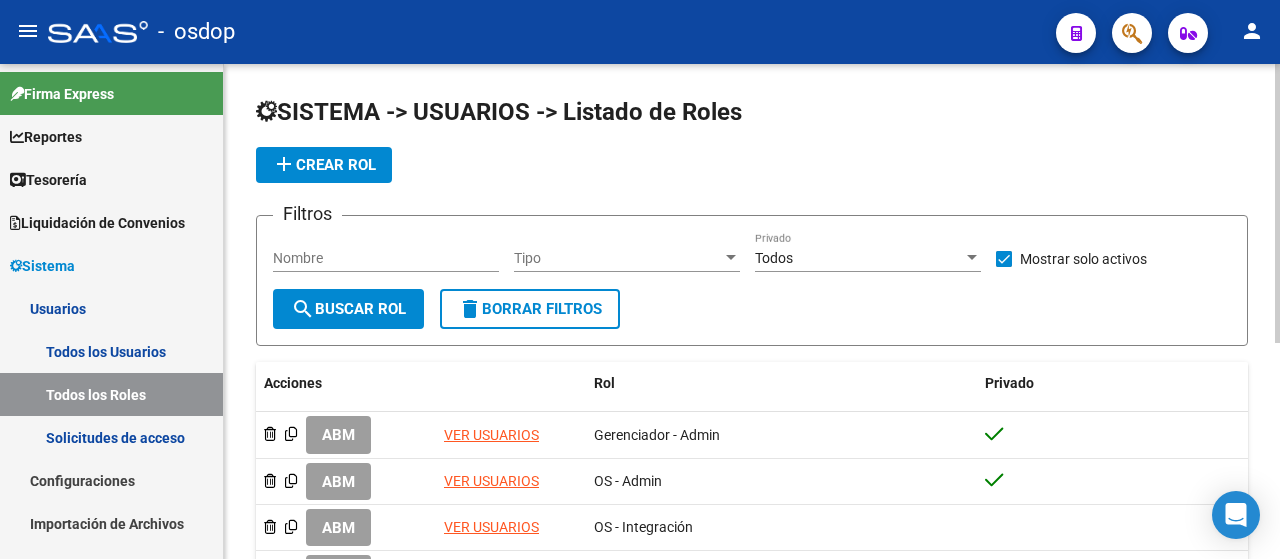 click 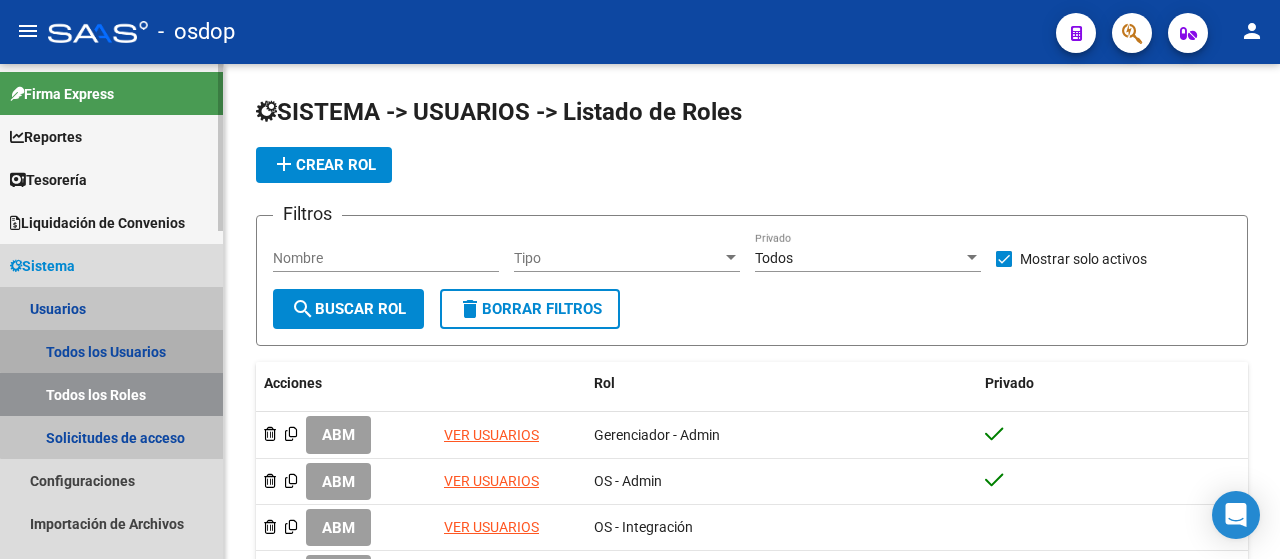 click on "Todos los Usuarios" at bounding box center (111, 351) 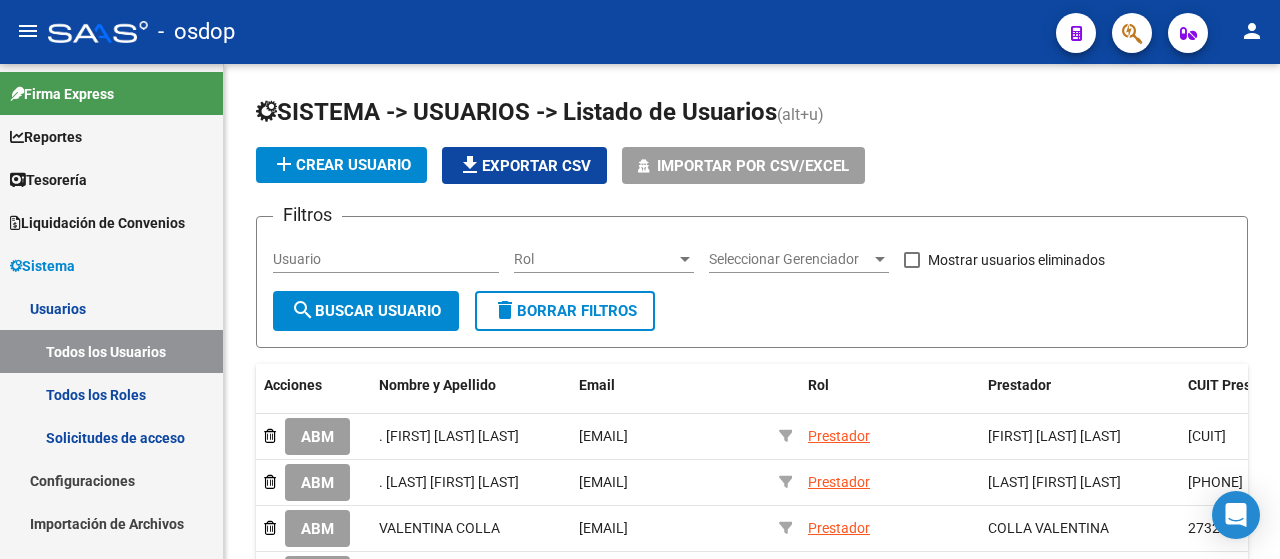 click on "Usuario" 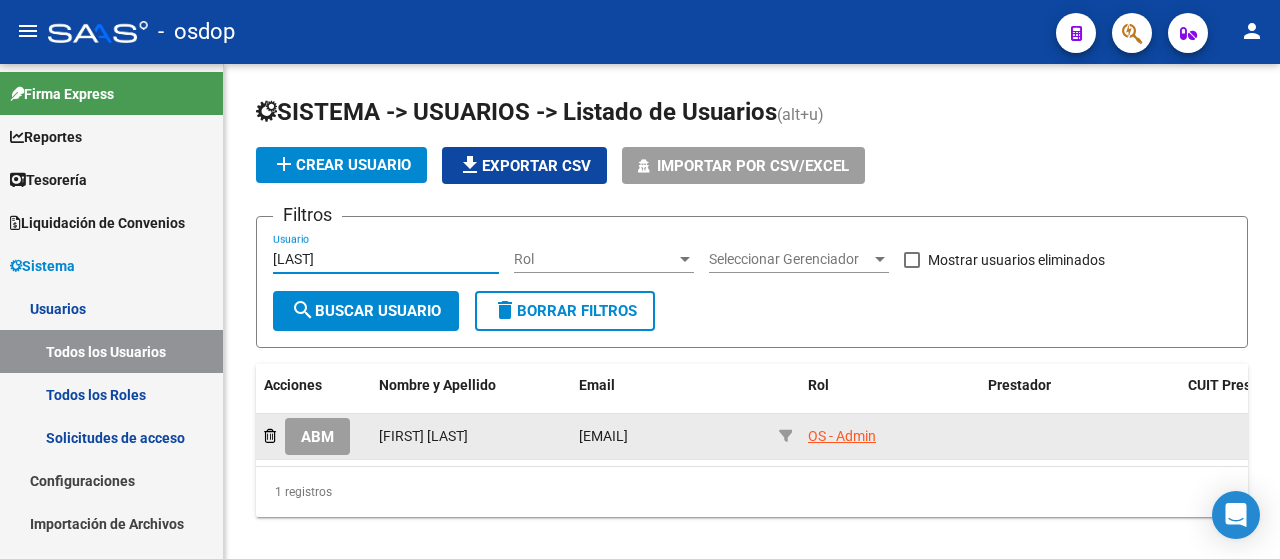 type on "[LAST]" 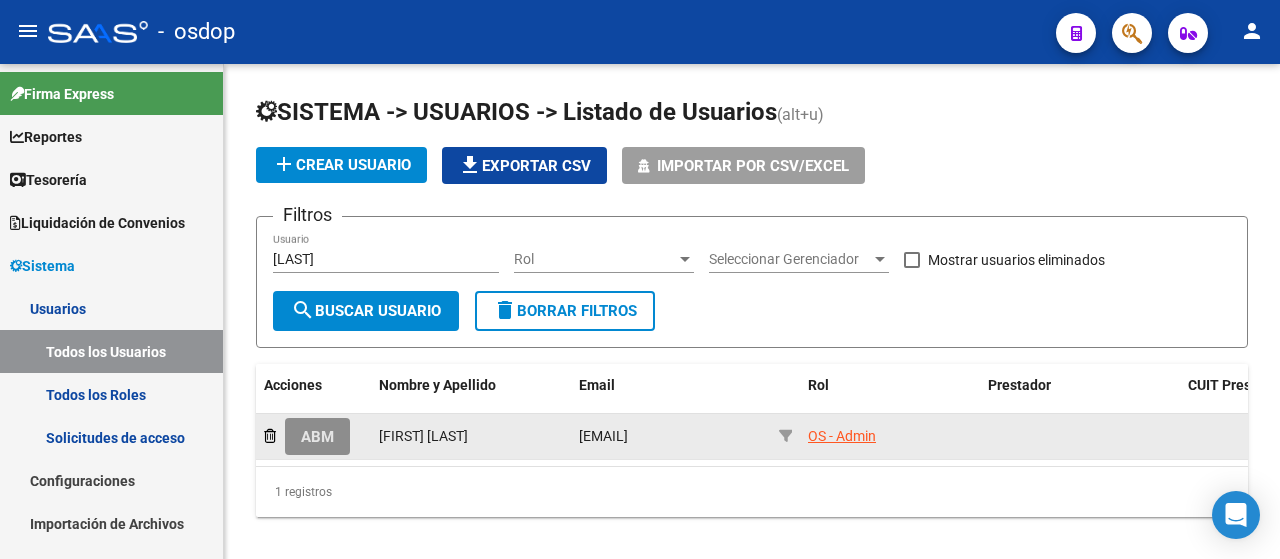 click on "ABM" 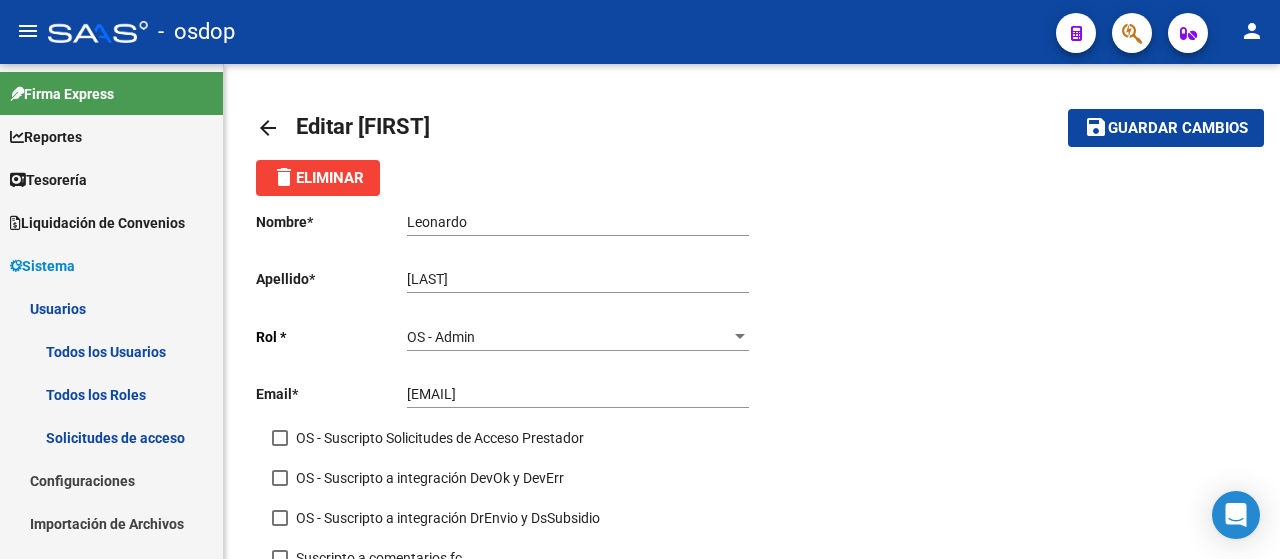 click on "OS - Admin" at bounding box center (569, 337) 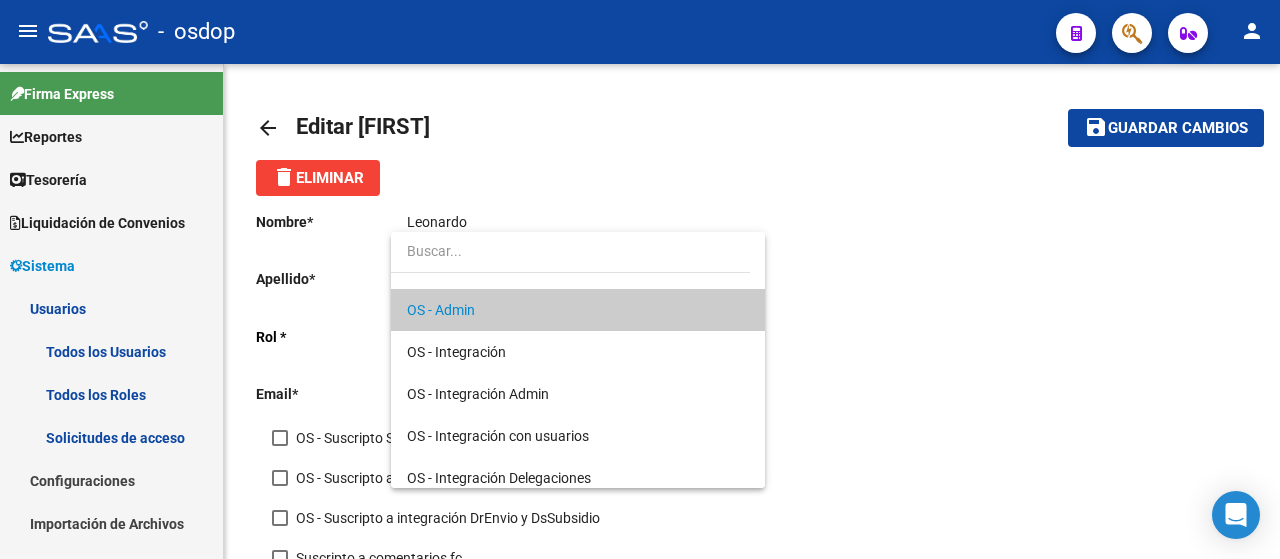 scroll, scrollTop: 0, scrollLeft: 0, axis: both 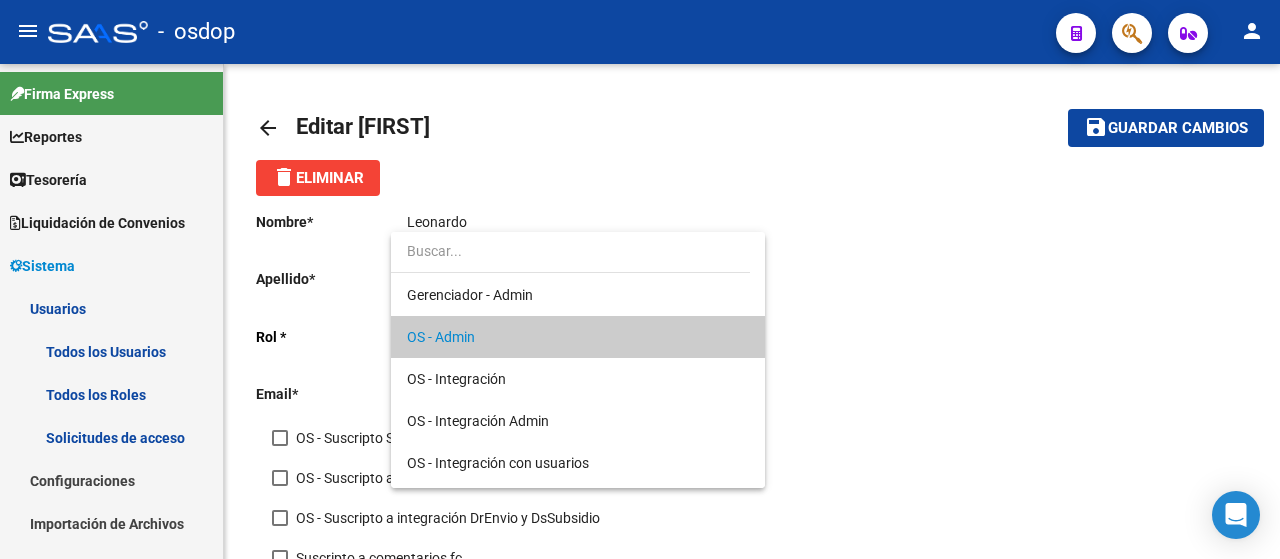 click at bounding box center [640, 279] 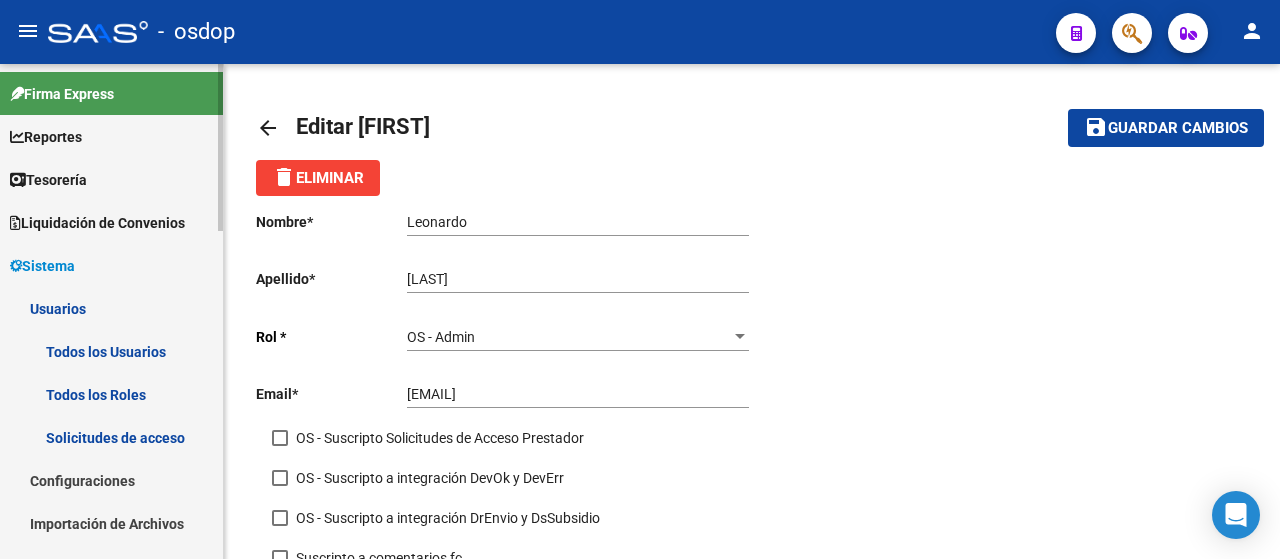 click on "Solicitudes de acceso" at bounding box center (111, 437) 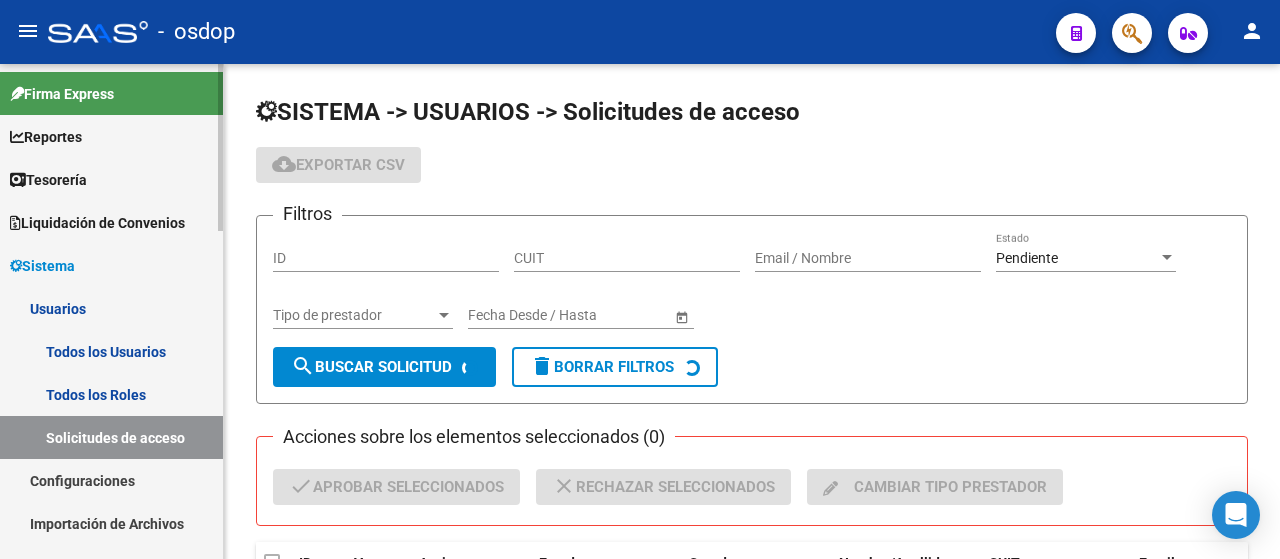 click on "Todos los Roles" at bounding box center (111, 394) 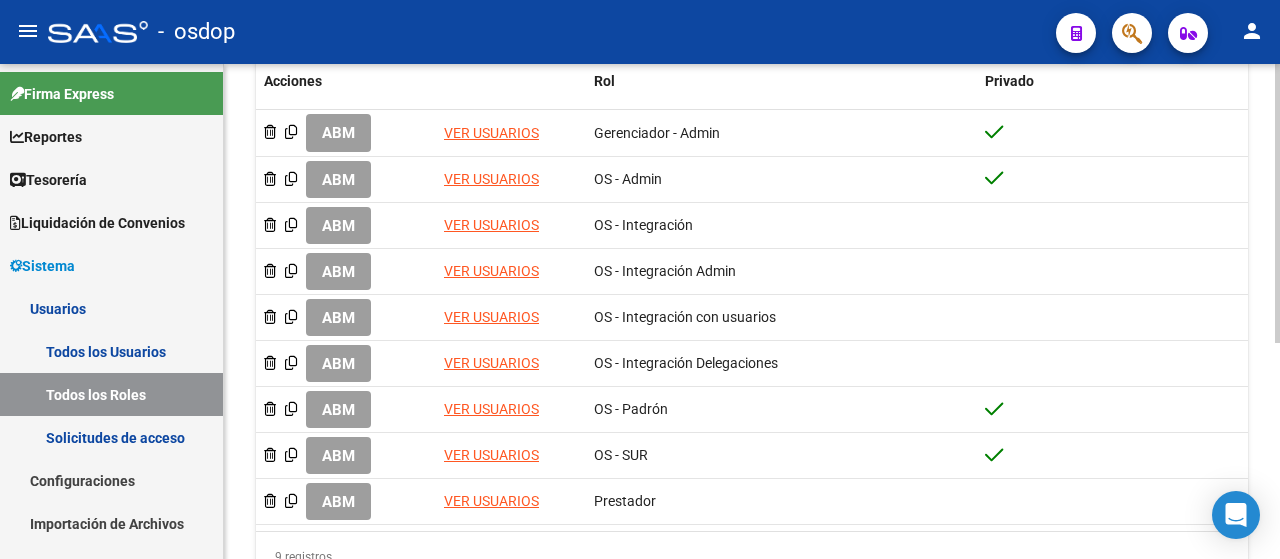 click 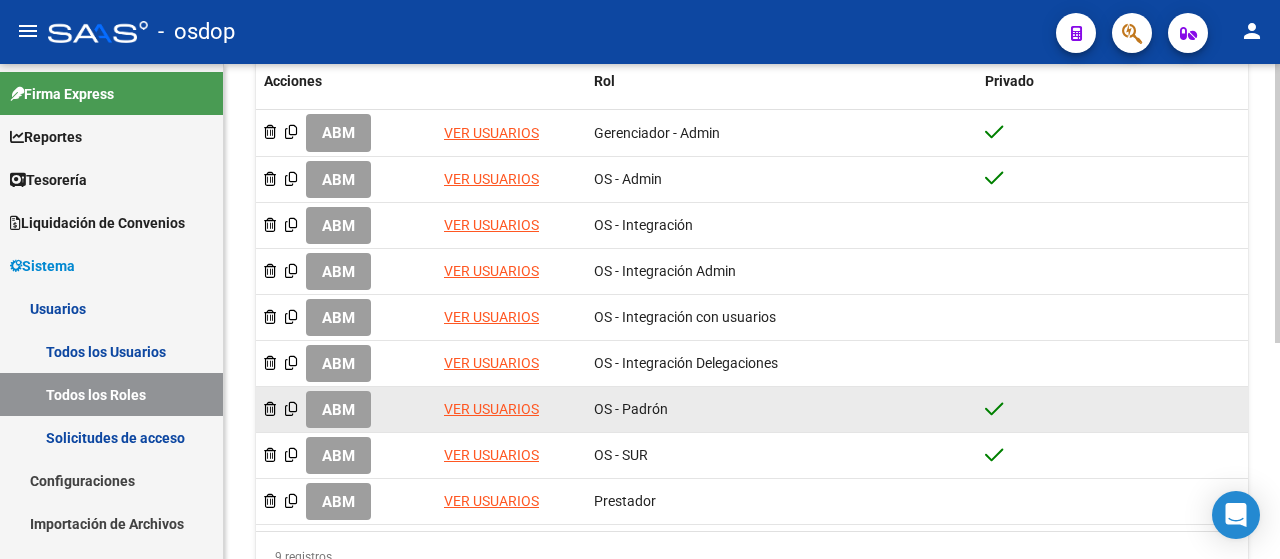 scroll, scrollTop: 284, scrollLeft: 0, axis: vertical 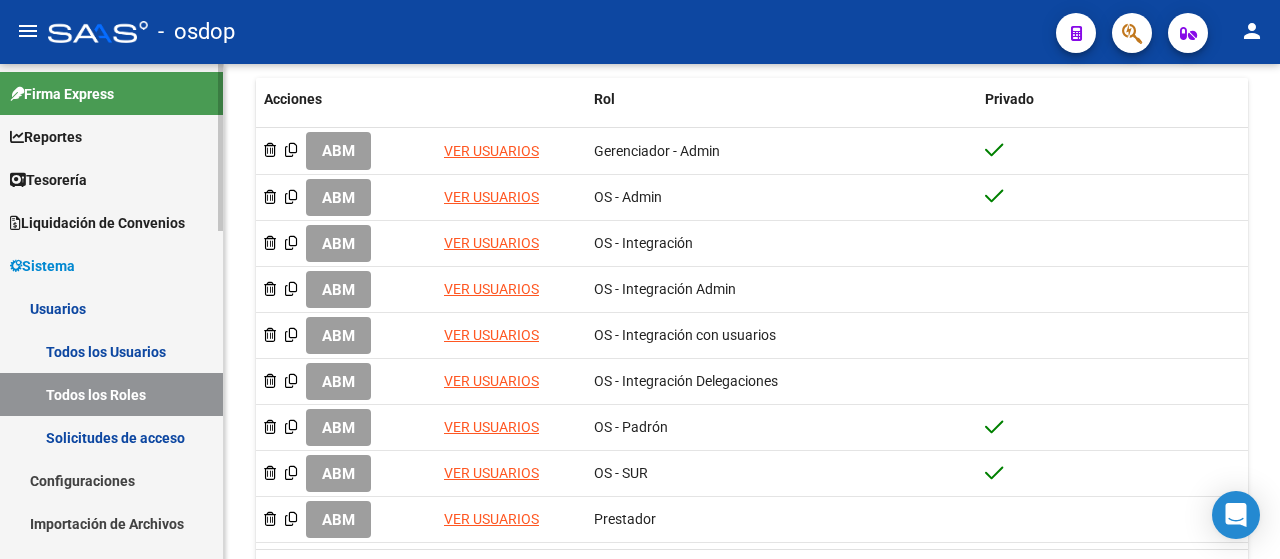 click on "Sistema" at bounding box center [42, 266] 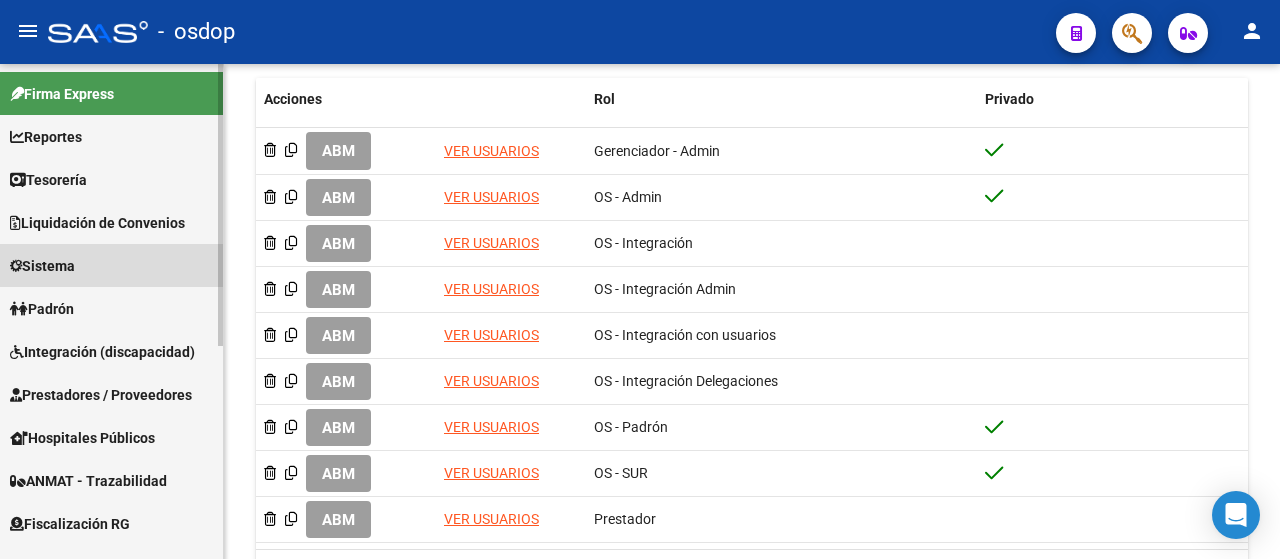 click on "Sistema" at bounding box center [42, 266] 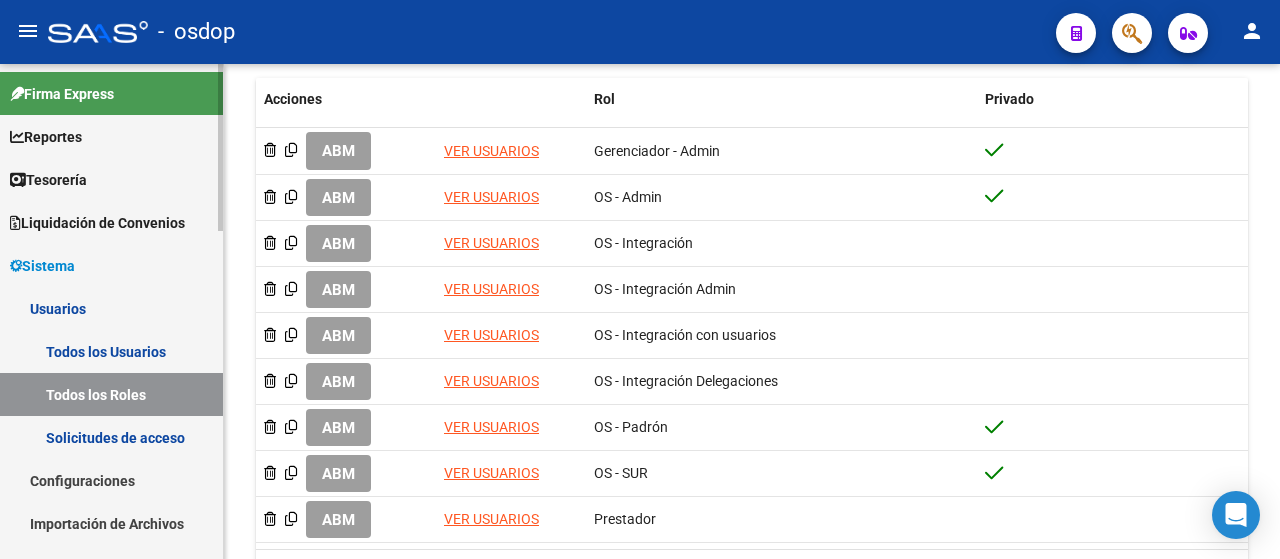 click on "Todos los Usuarios" at bounding box center (111, 351) 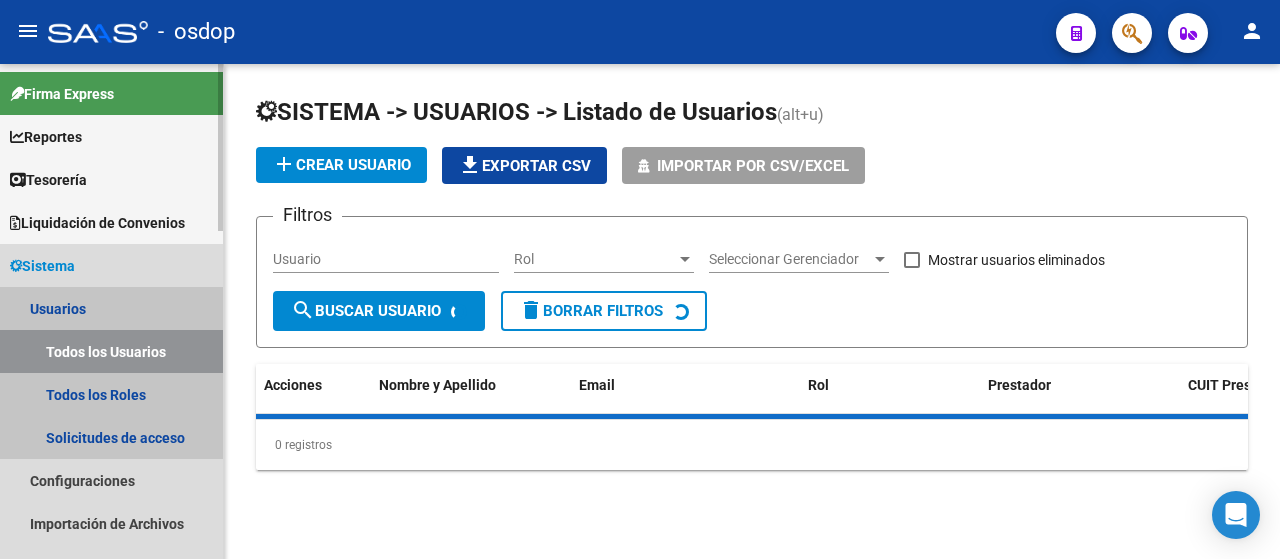 scroll, scrollTop: 0, scrollLeft: 0, axis: both 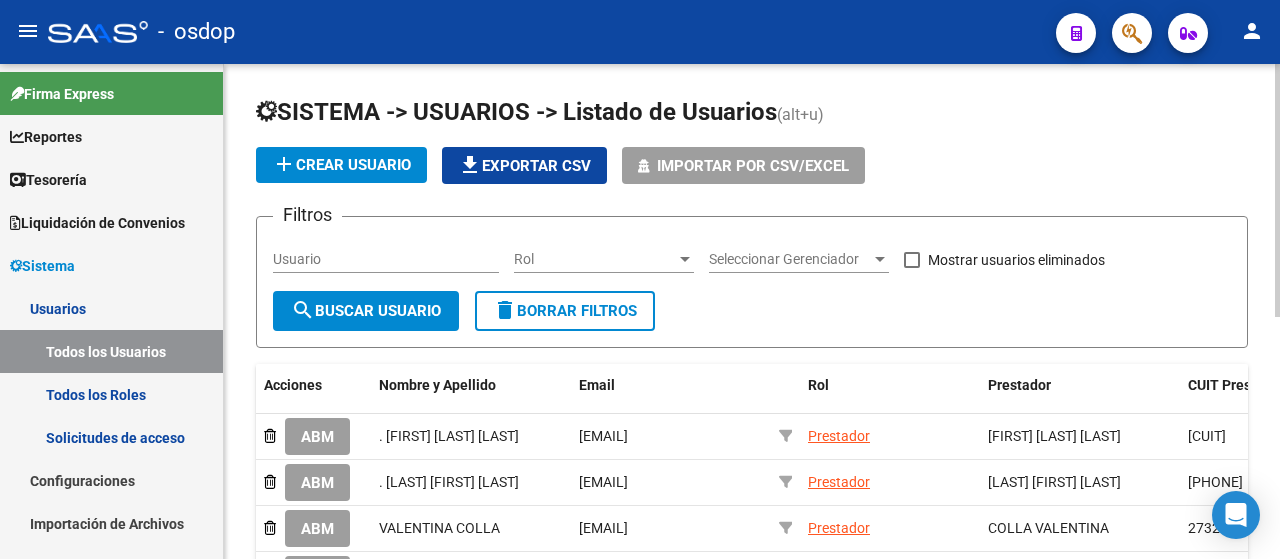 click on "Importar por CSV/Excel" 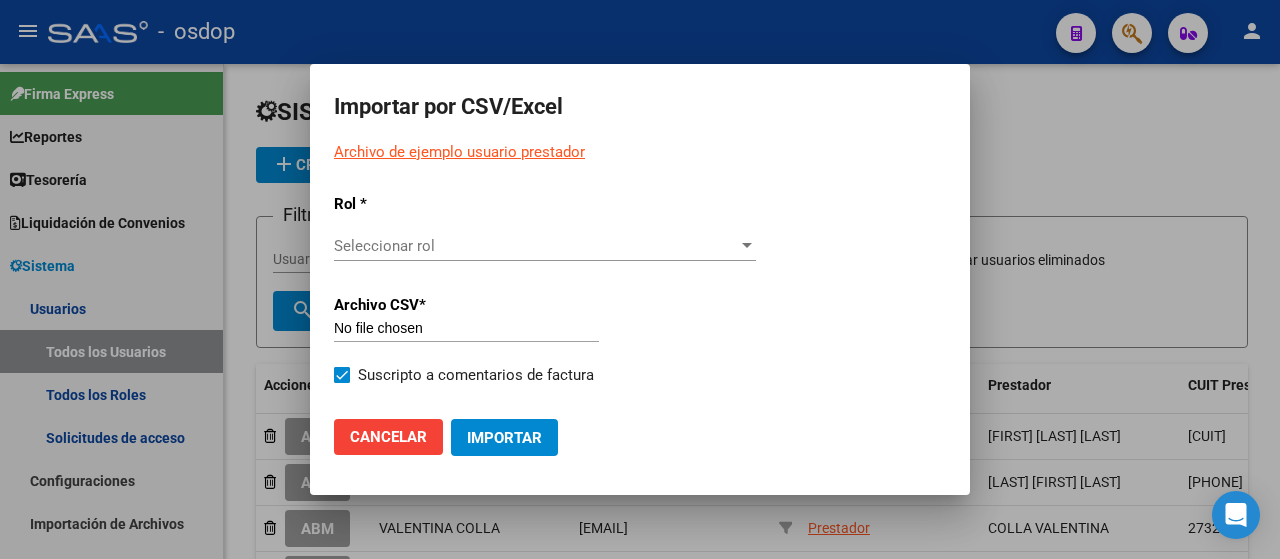 click on "Seleccionar rol" at bounding box center [536, 246] 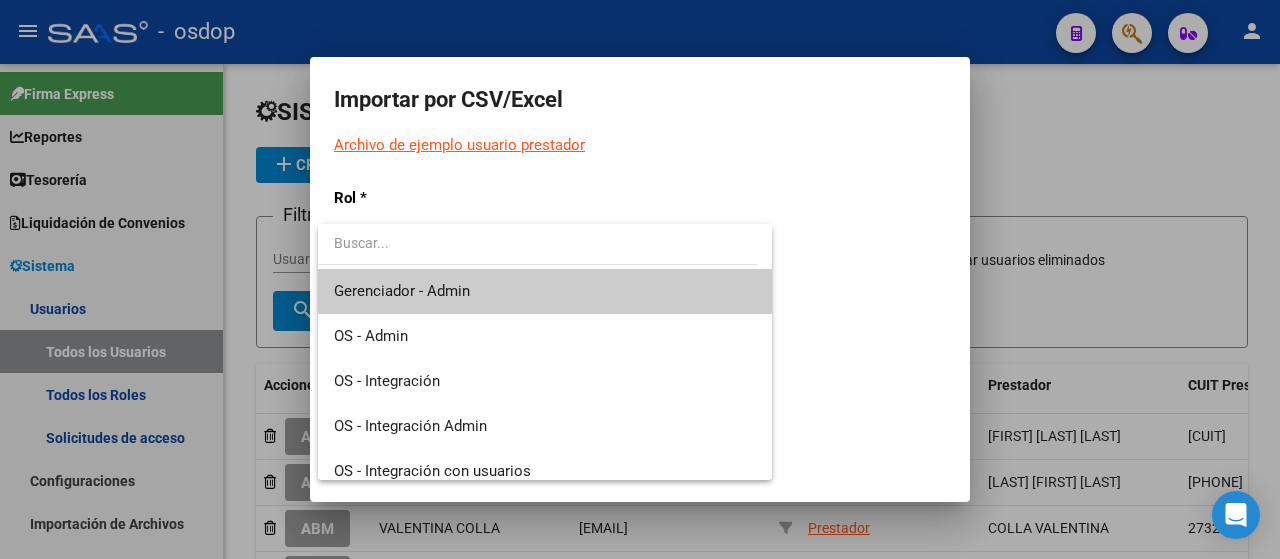 scroll, scrollTop: 194, scrollLeft: 0, axis: vertical 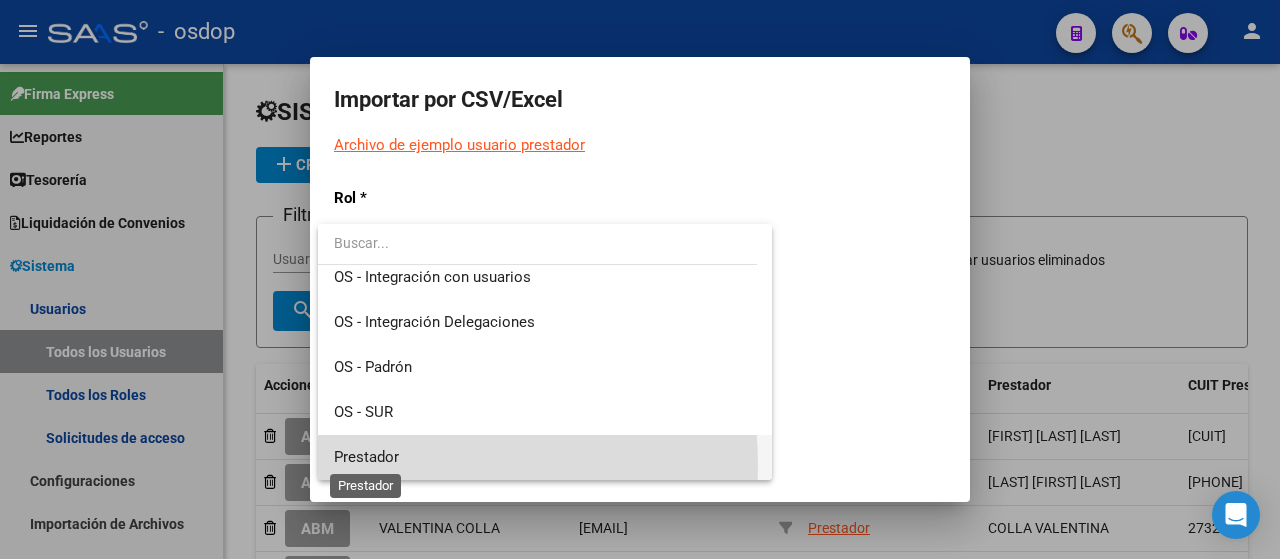 click on "Prestador" at bounding box center [366, 457] 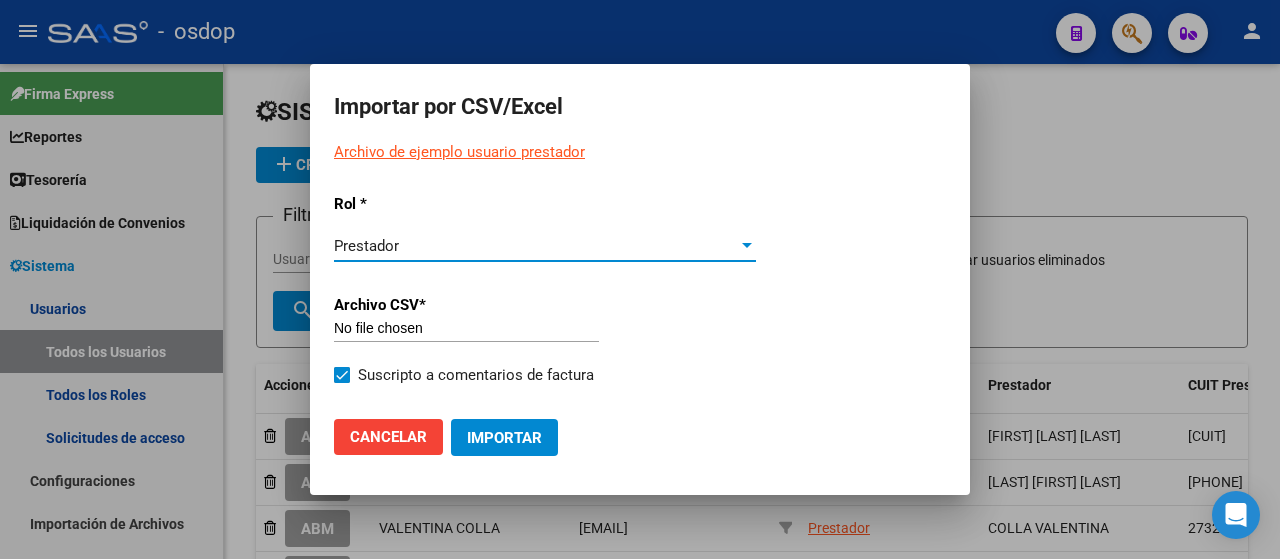 click 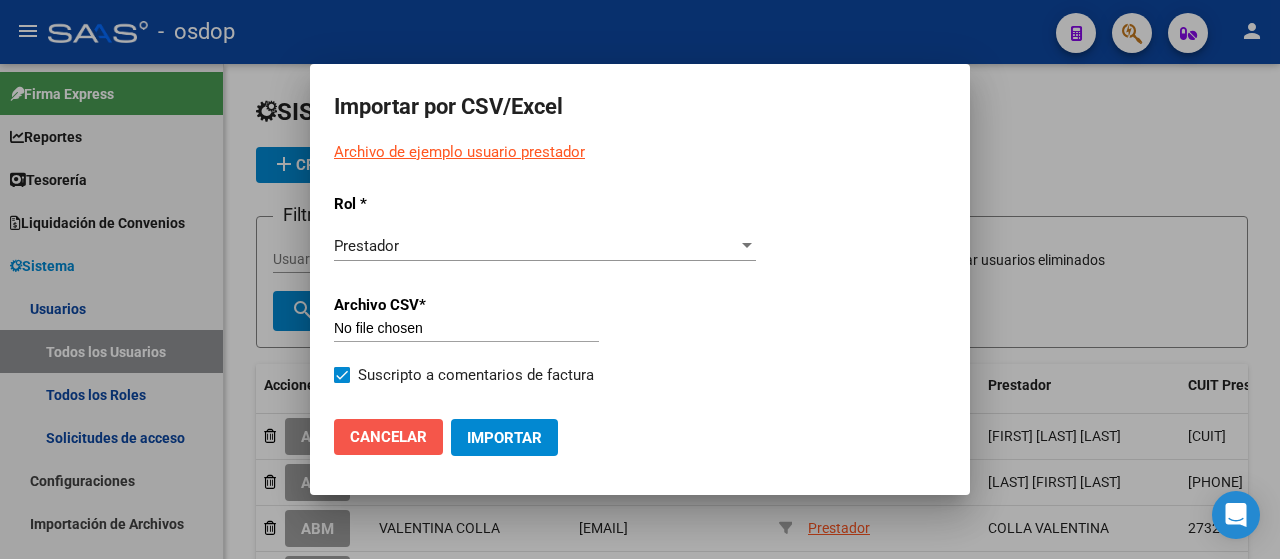 click on "Cancelar" 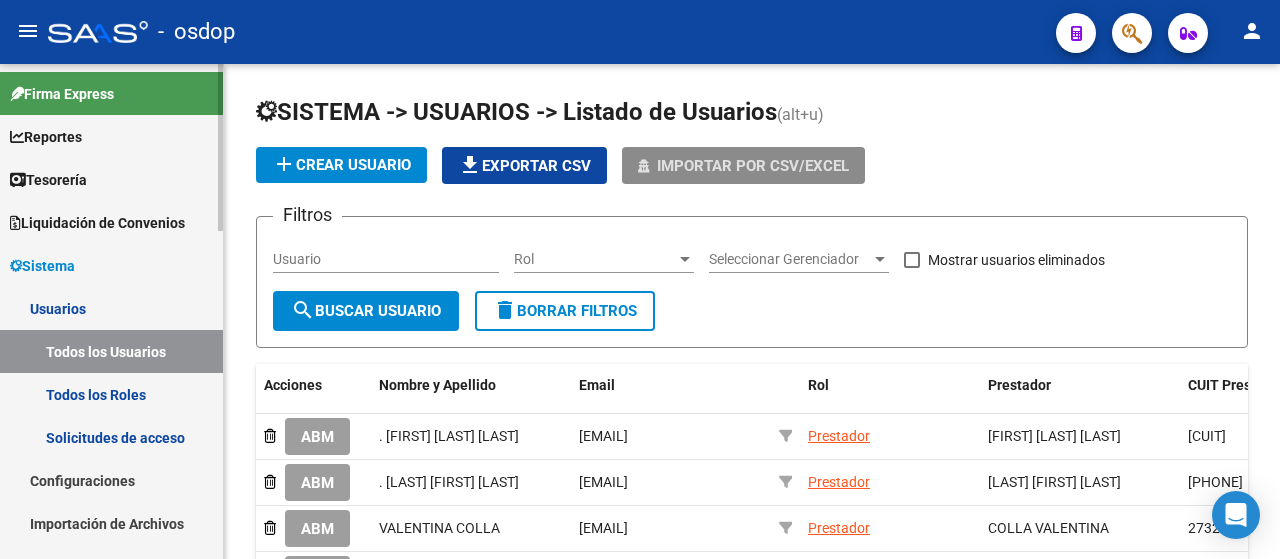 click on "Solicitudes de acceso" at bounding box center (111, 437) 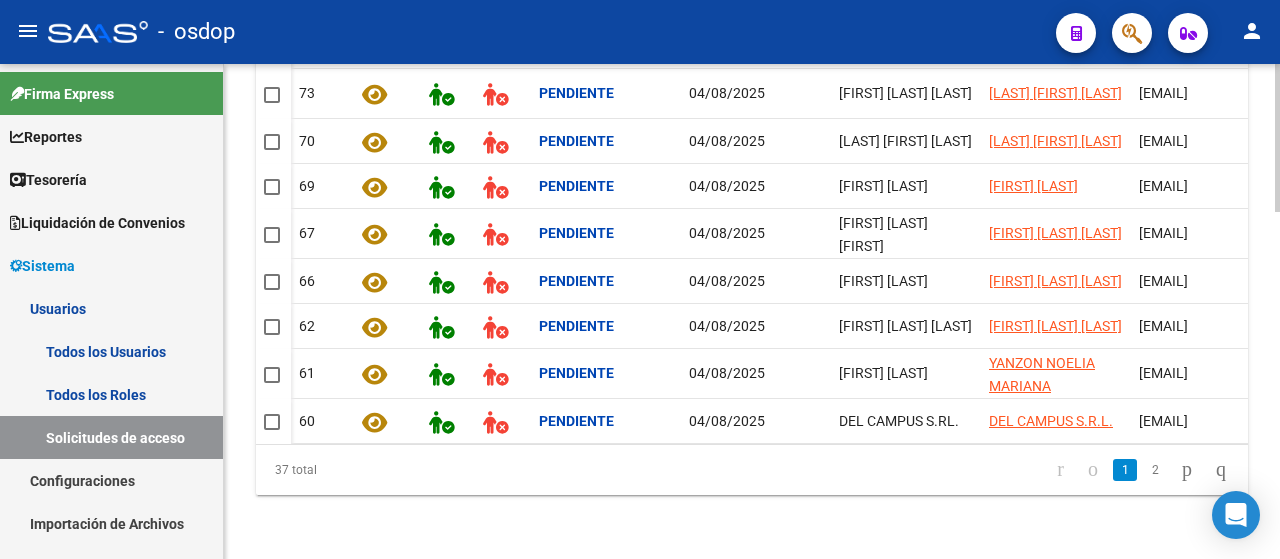 scroll, scrollTop: 1164, scrollLeft: 0, axis: vertical 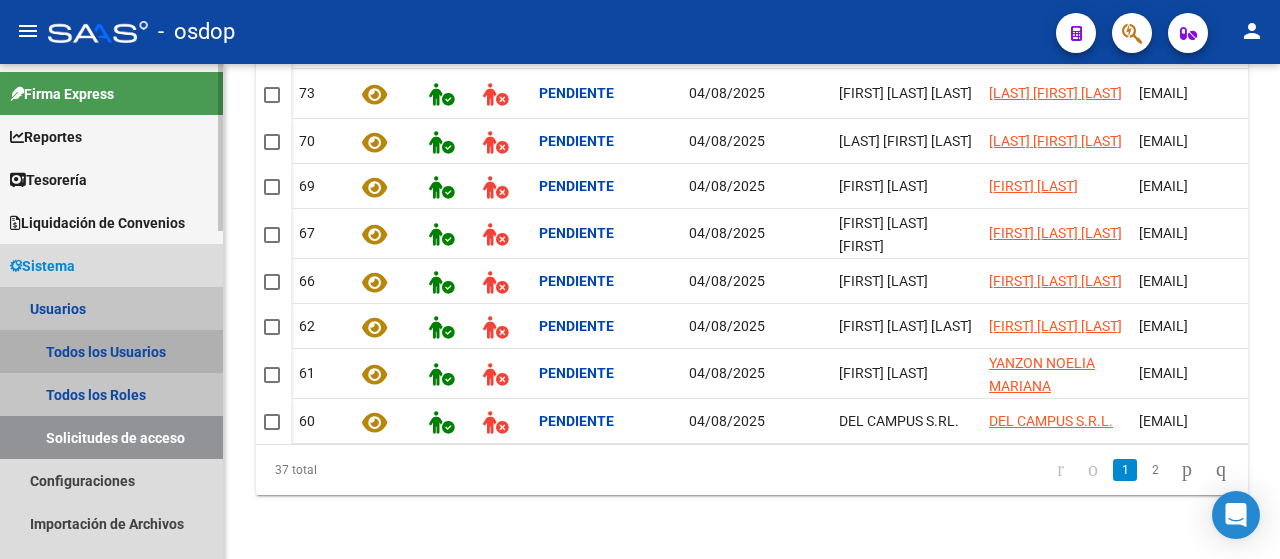 click on "Todos los Usuarios" at bounding box center [111, 351] 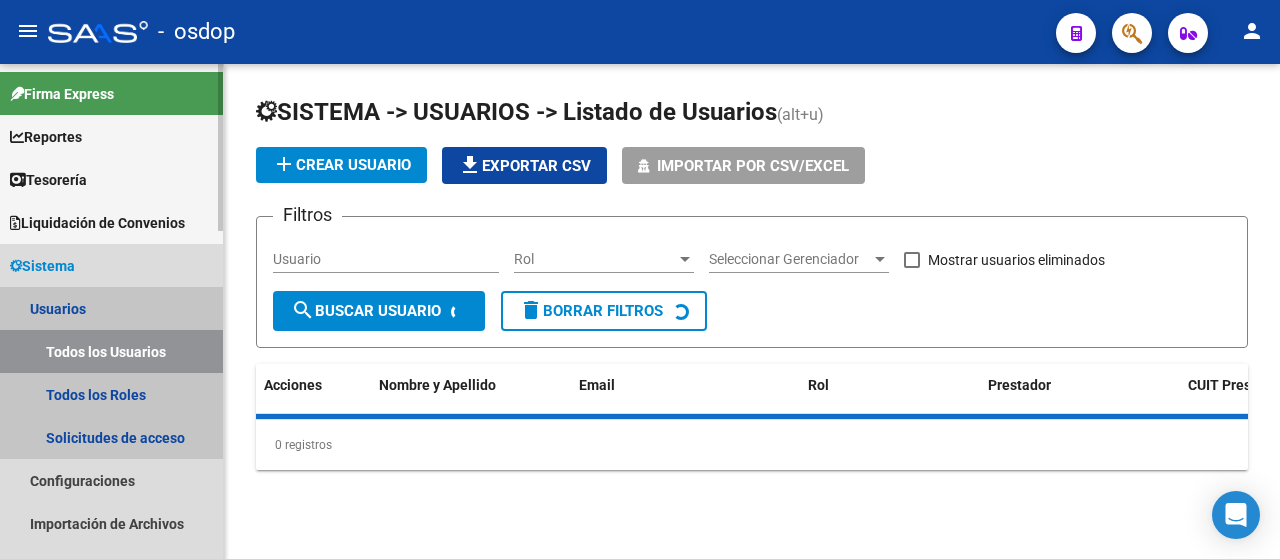 scroll, scrollTop: 0, scrollLeft: 0, axis: both 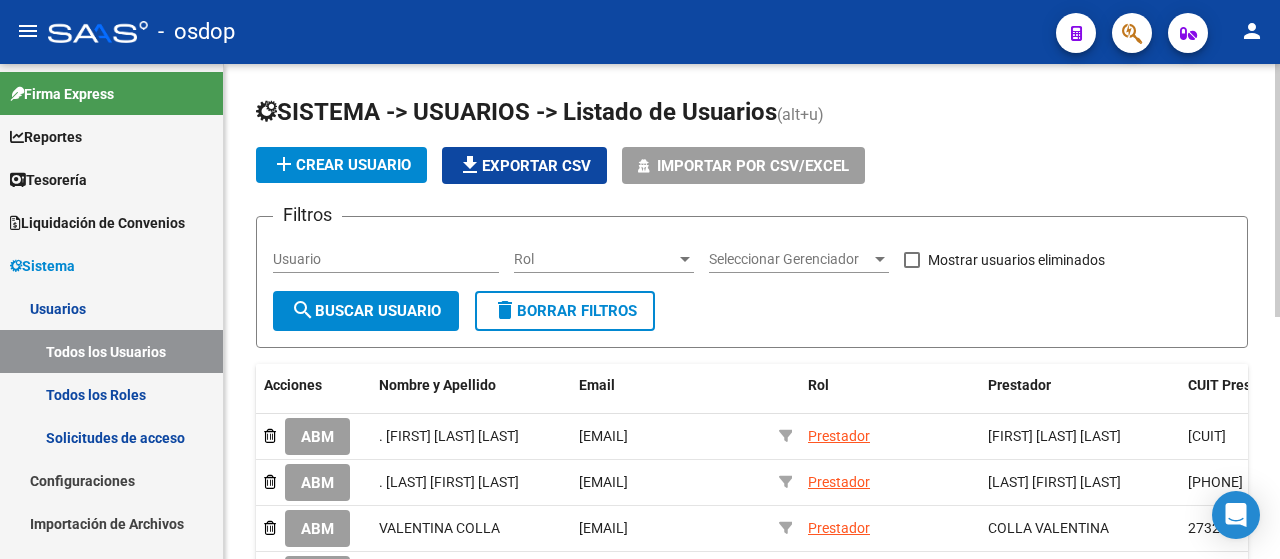 click 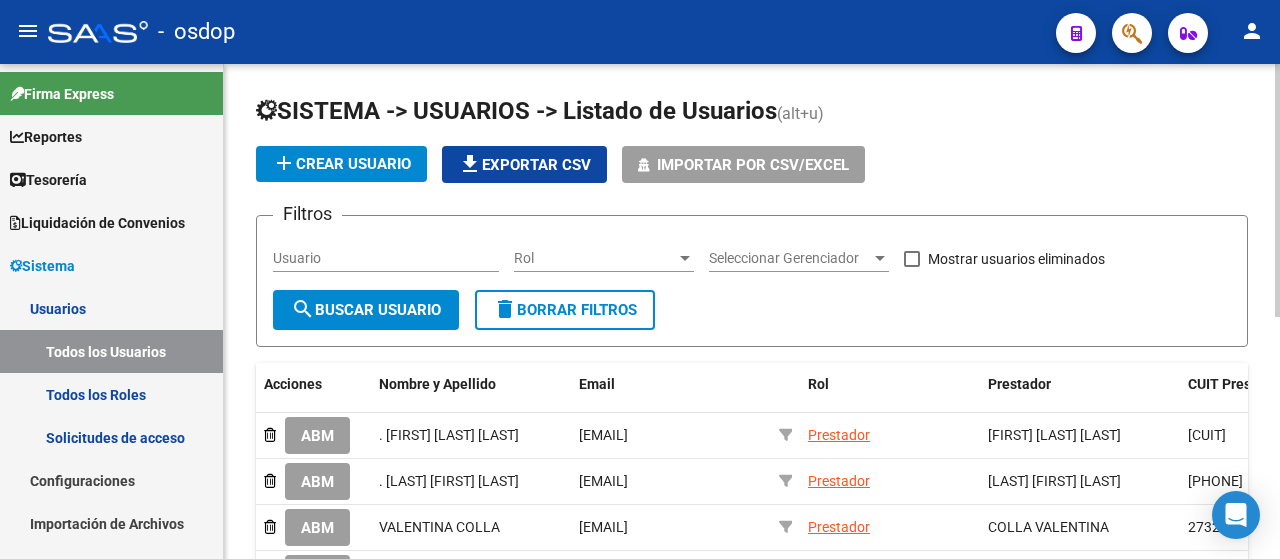 click on "file_download" 